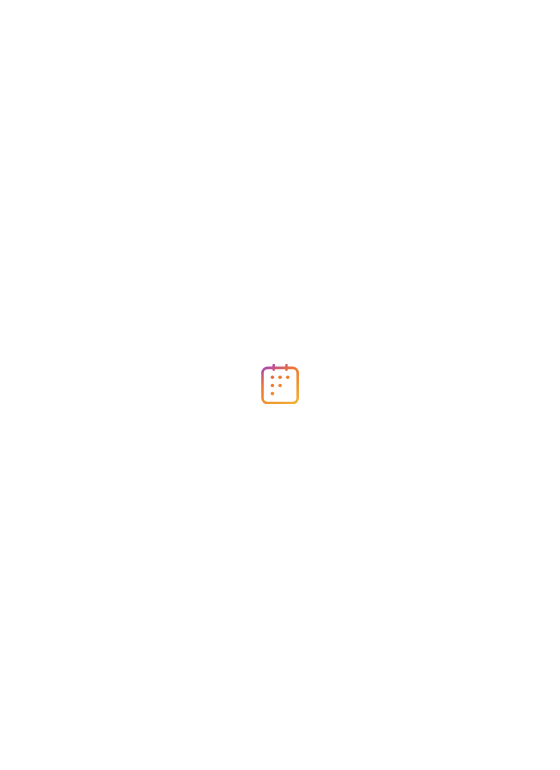 scroll, scrollTop: 0, scrollLeft: 0, axis: both 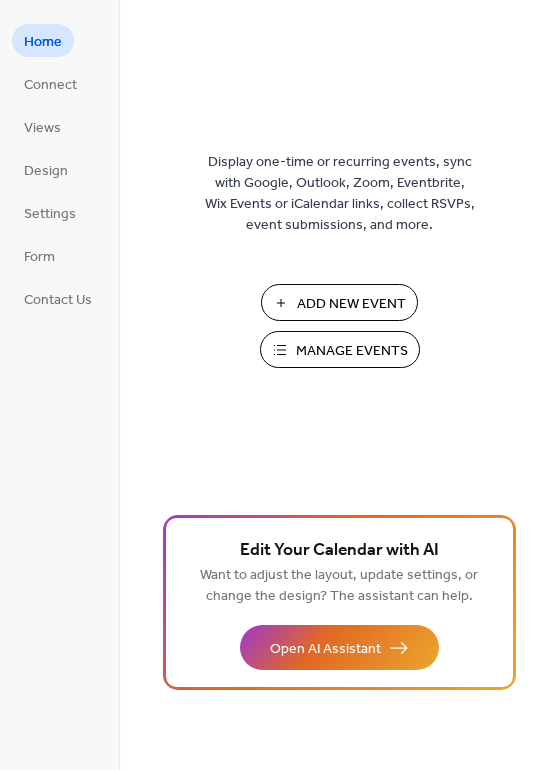 click on "Manage Events" at bounding box center (340, 349) 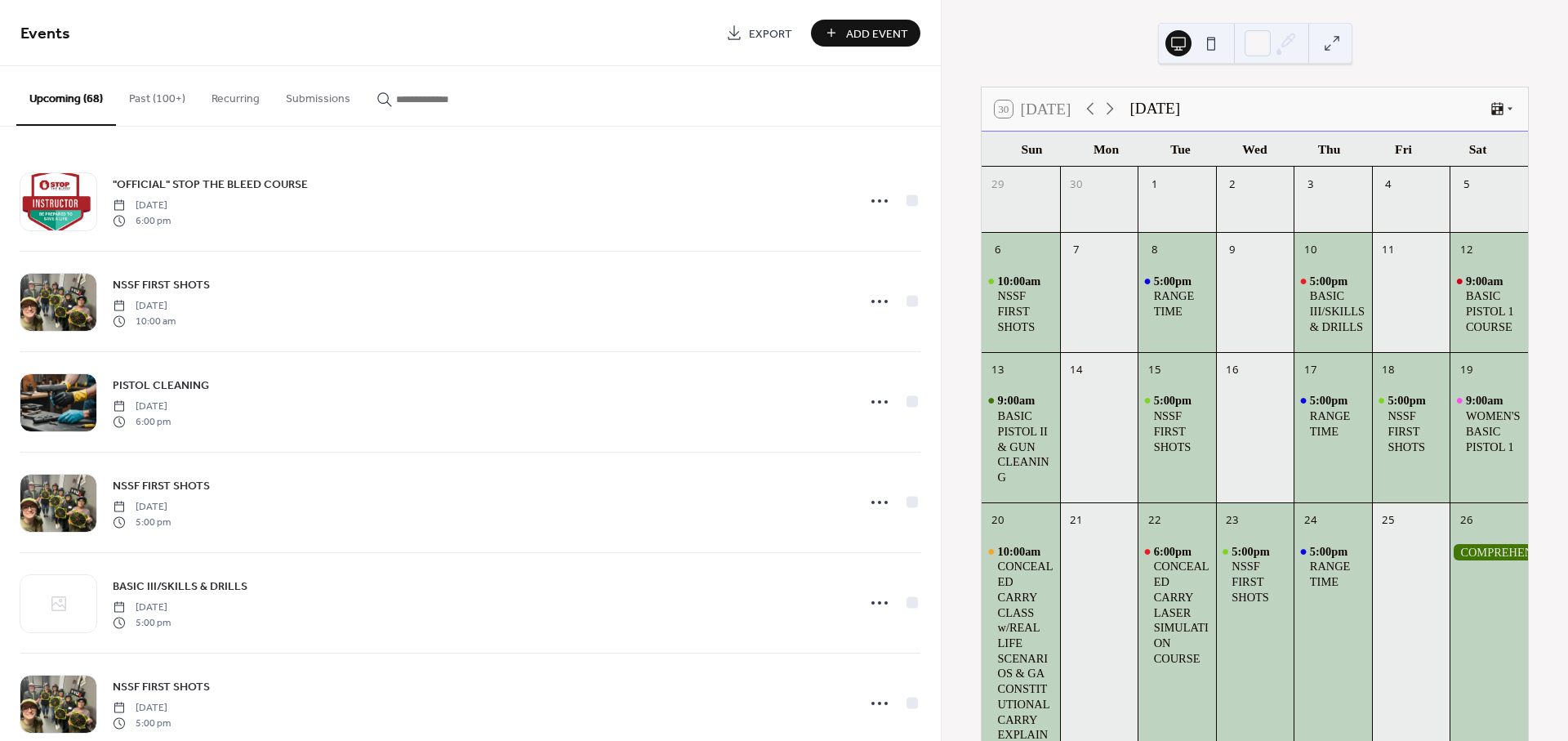 scroll, scrollTop: 0, scrollLeft: 0, axis: both 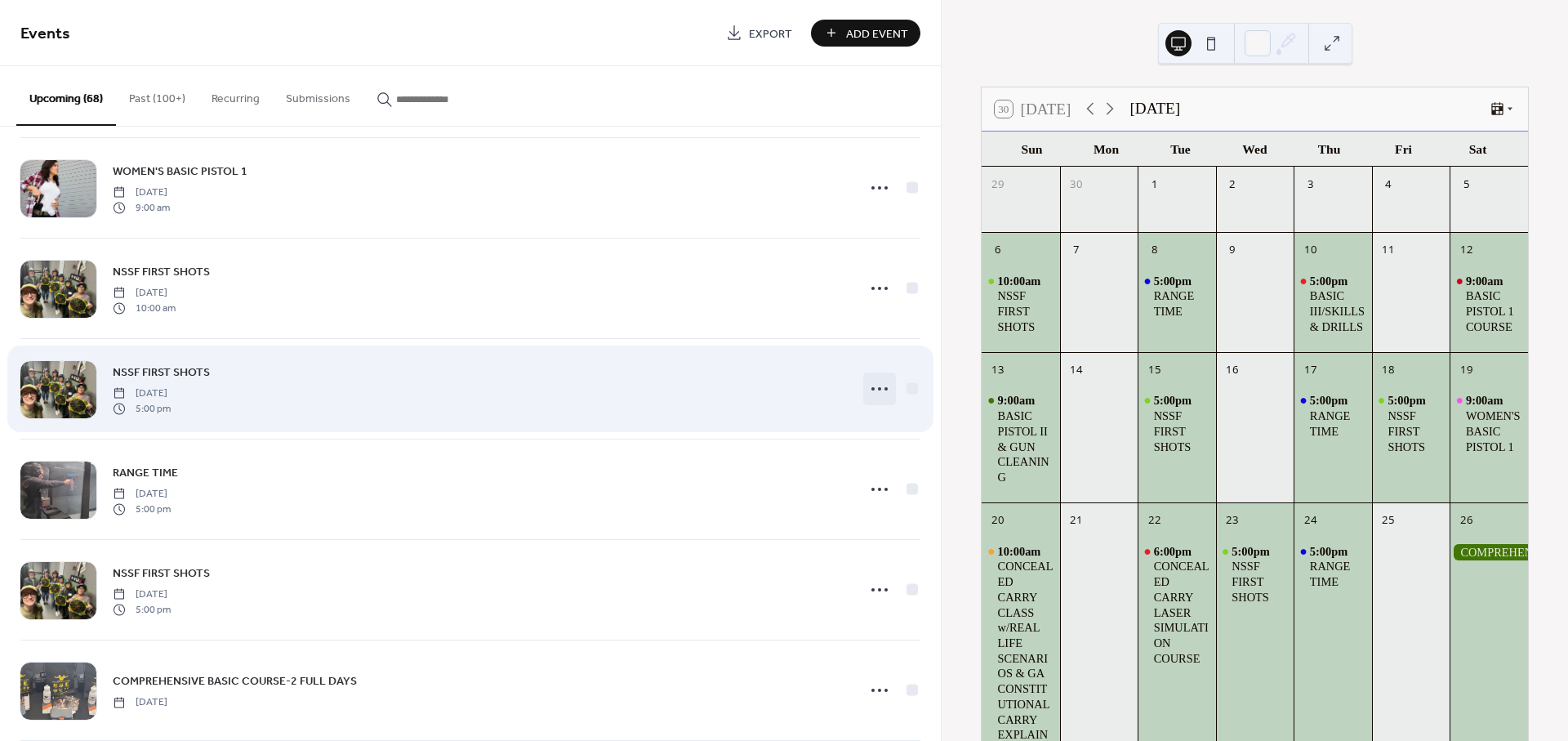 click 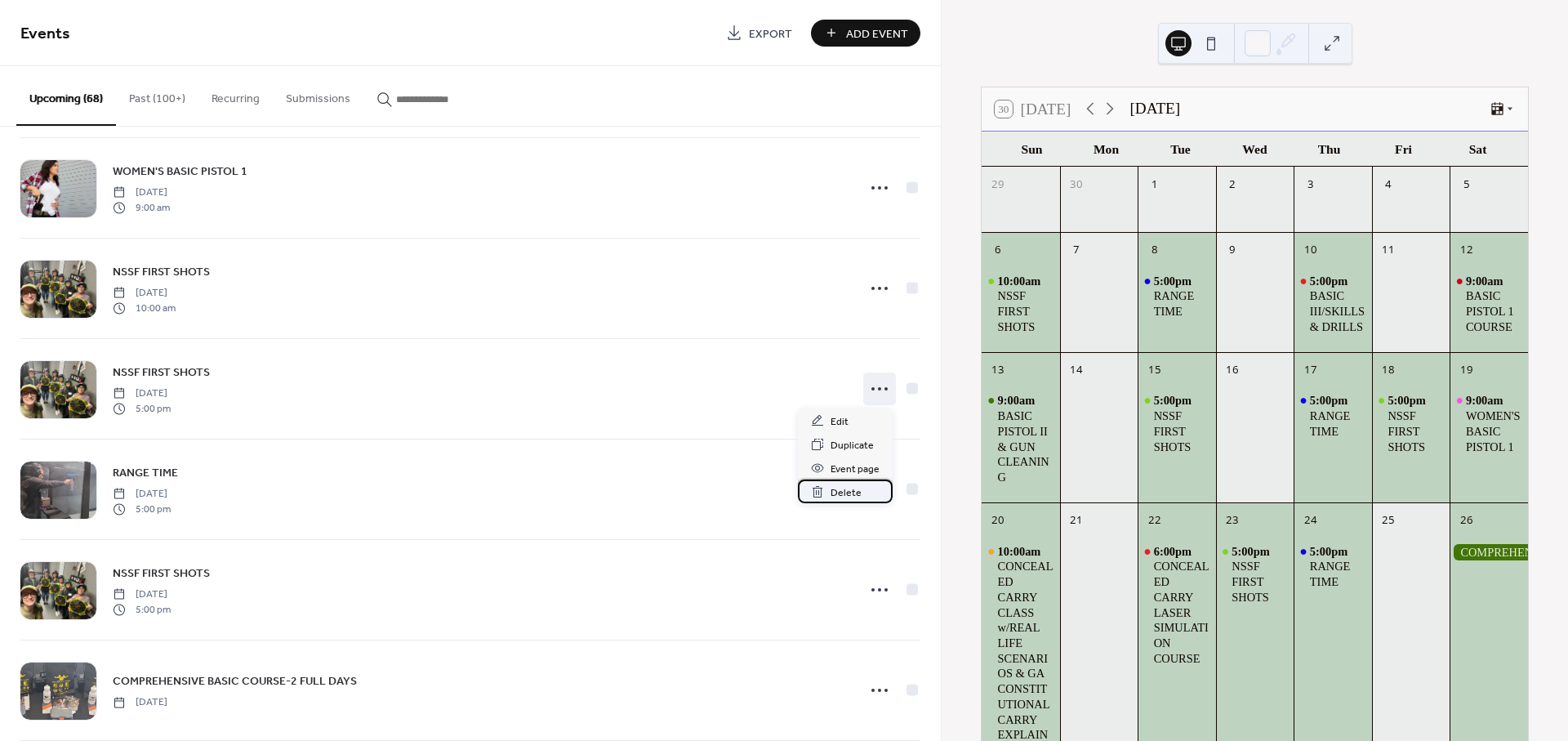 click 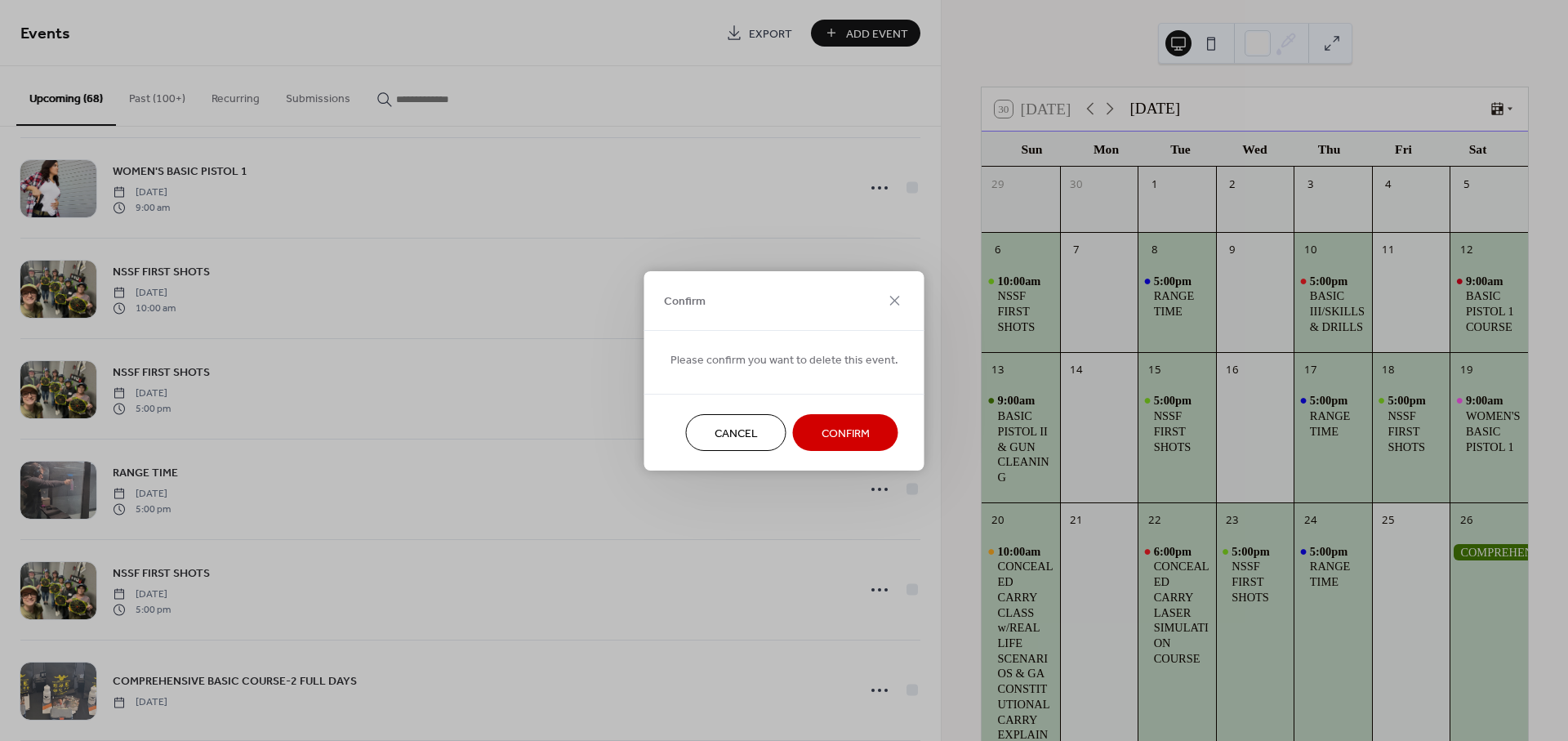click on "Confirm" at bounding box center [845, 433] 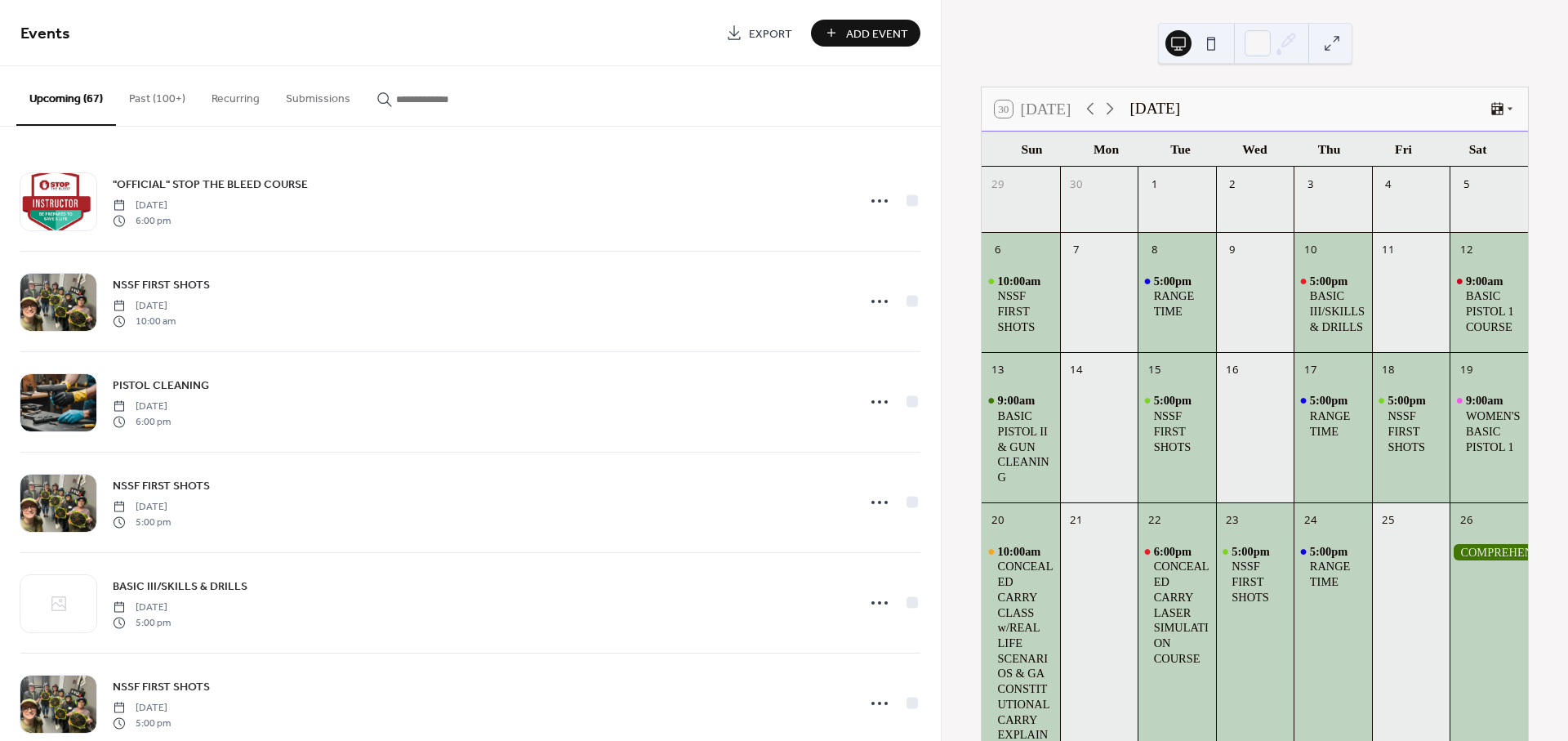 scroll, scrollTop: 0, scrollLeft: 0, axis: both 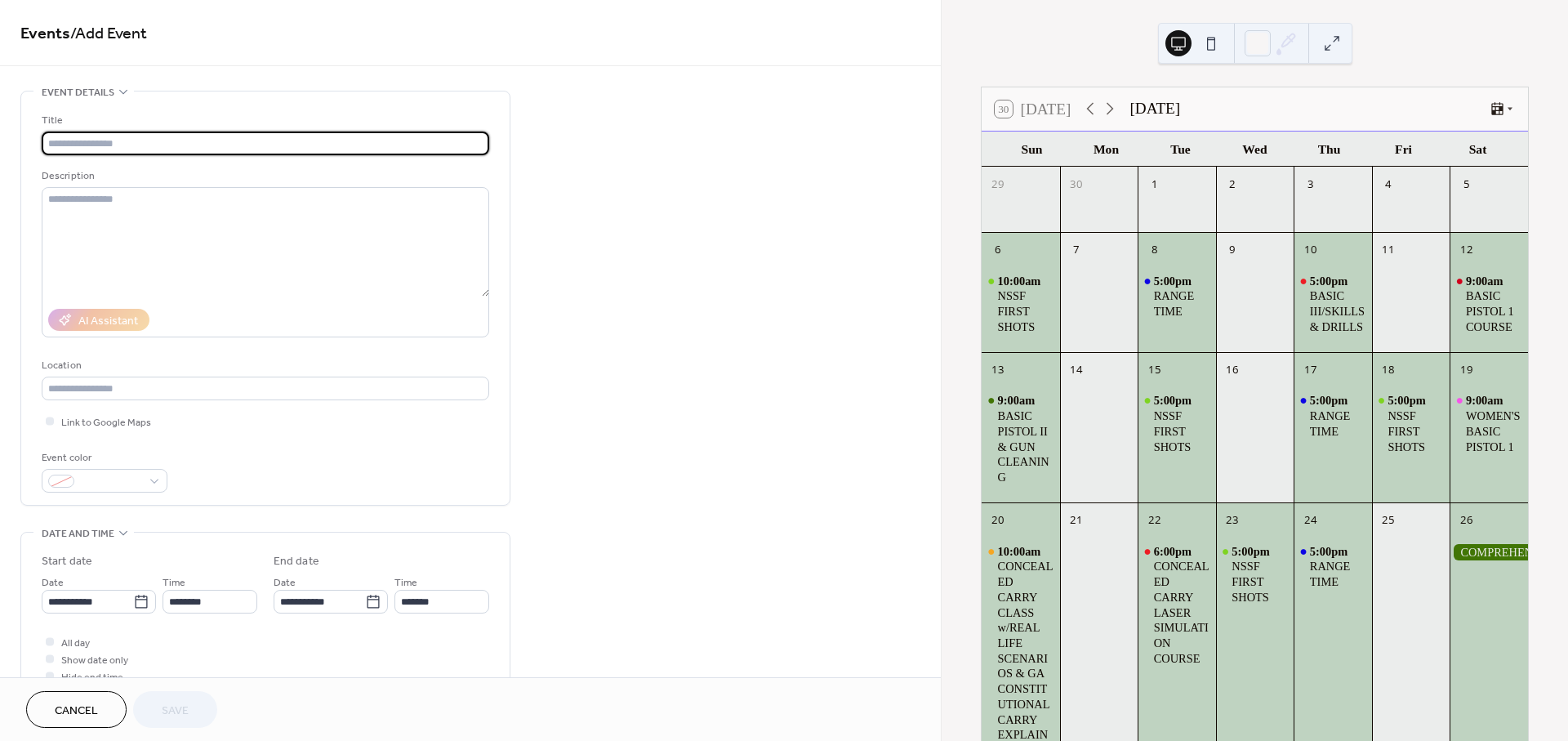 click at bounding box center [265, 143] 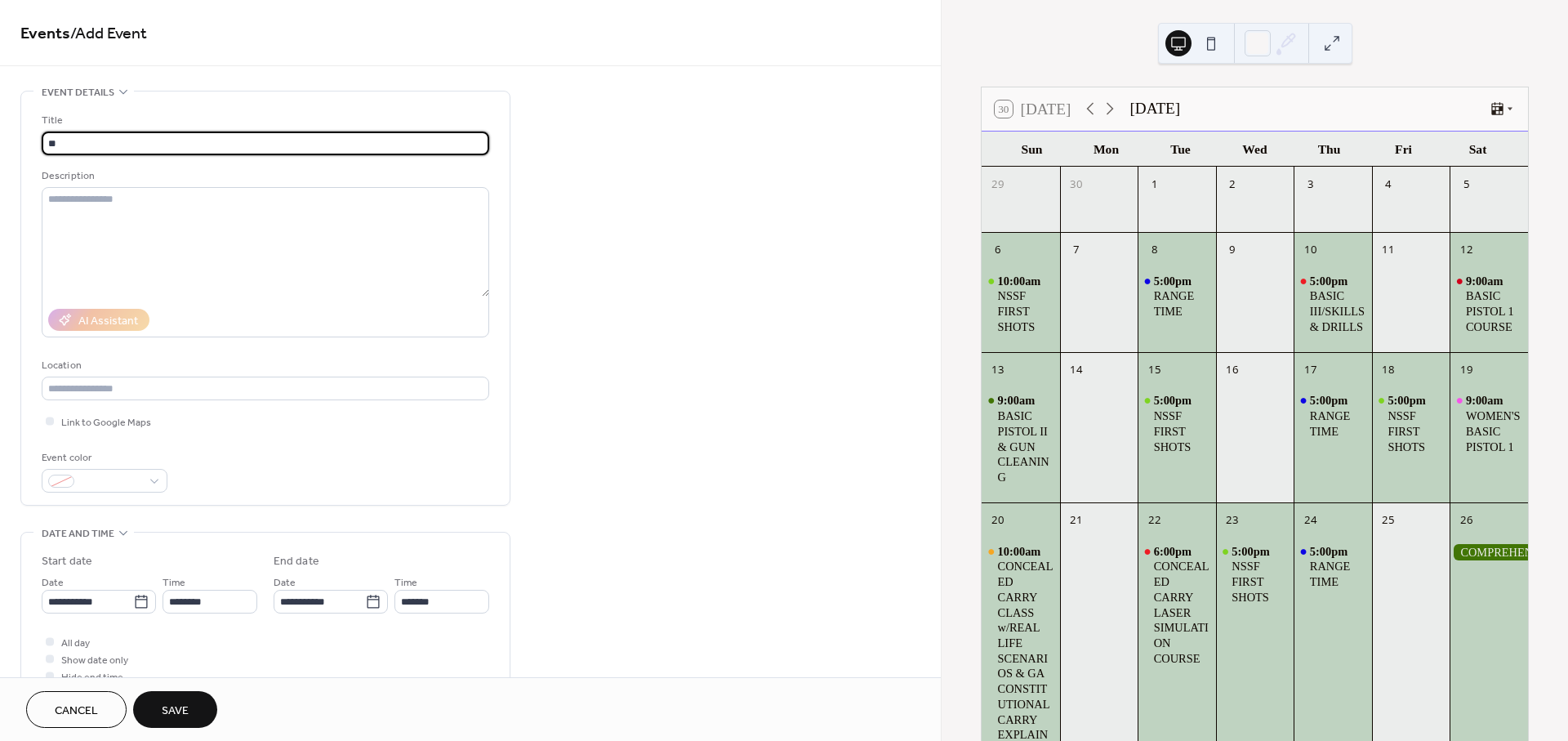 type on "*" 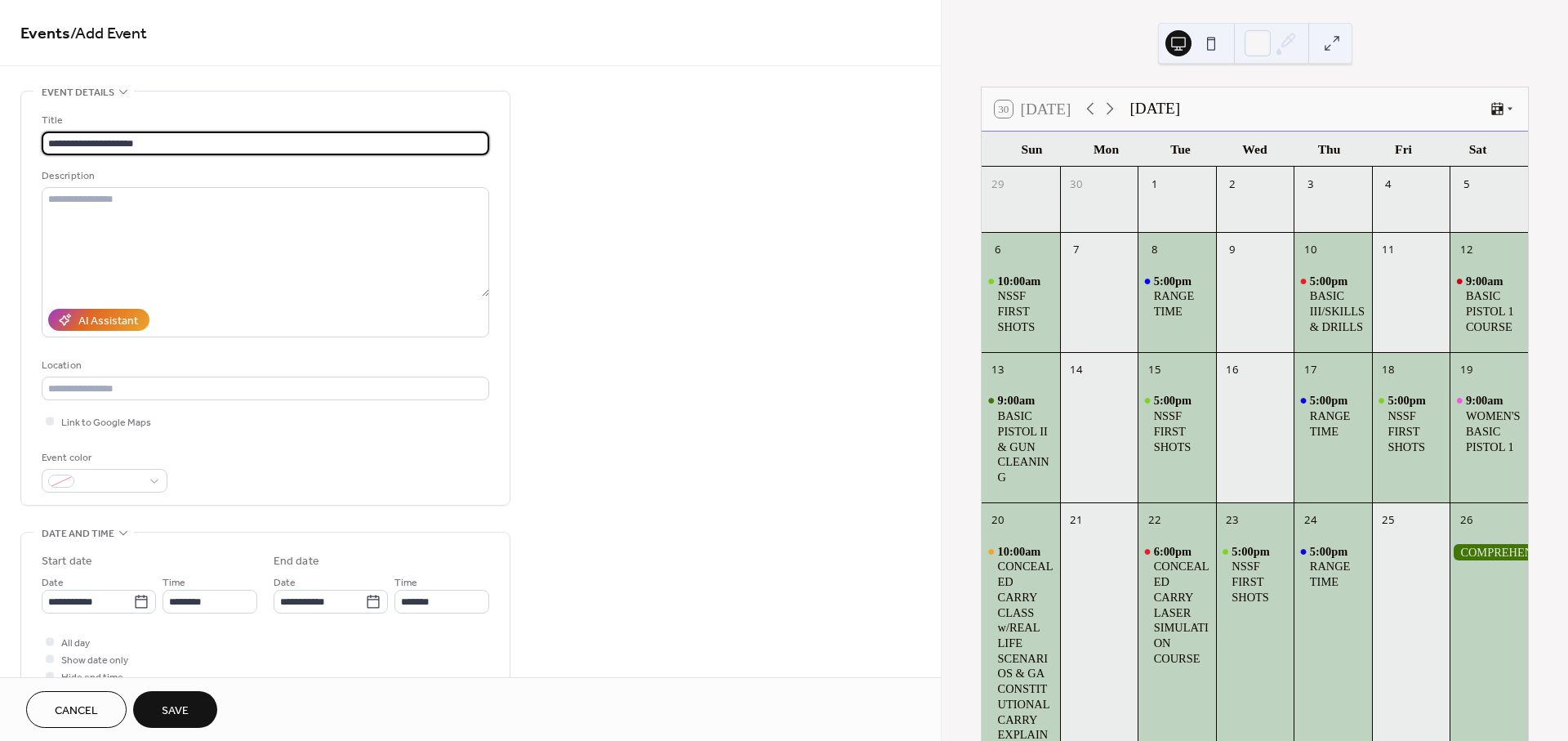 click on "**********" at bounding box center (265, 143) 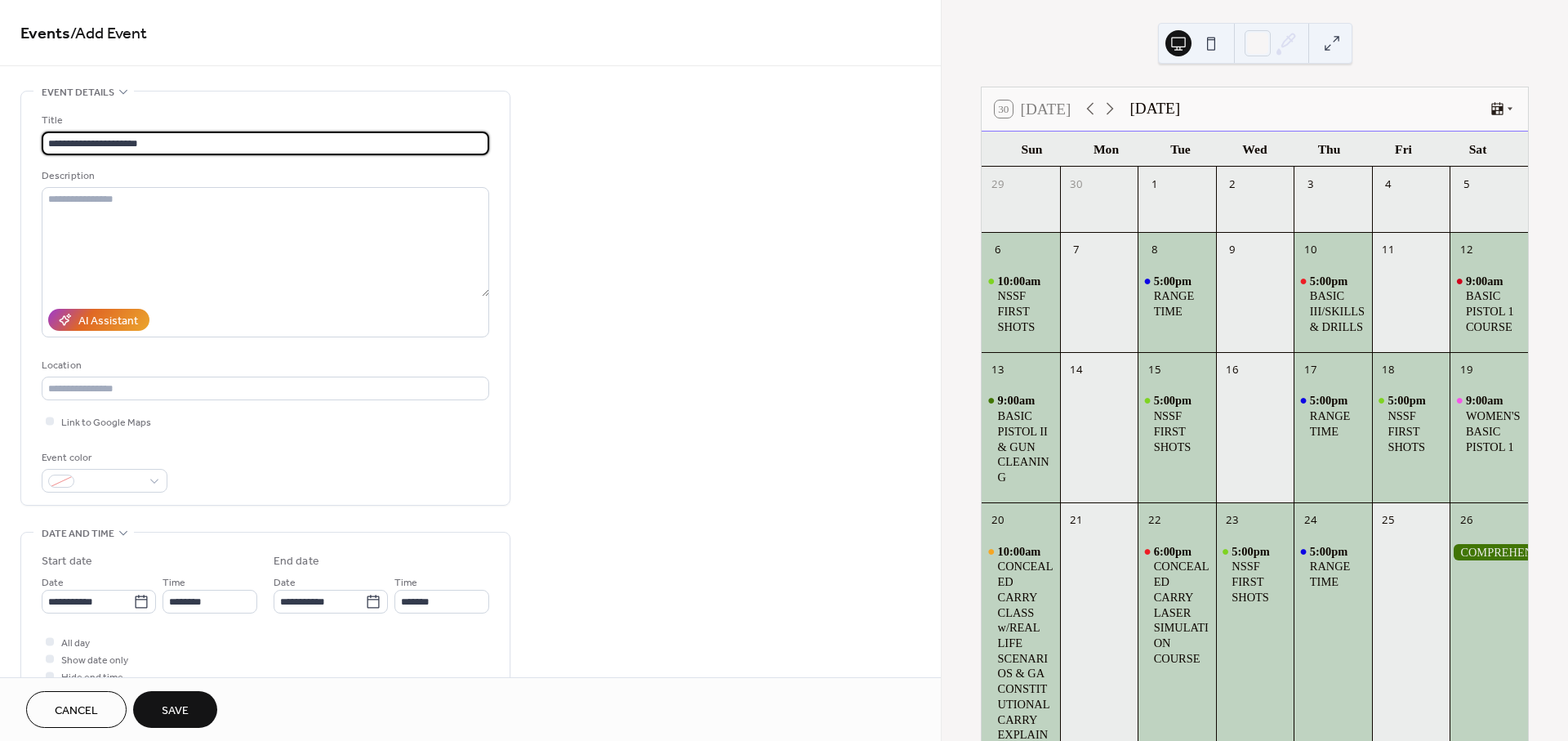 click on "**********" at bounding box center [265, 143] 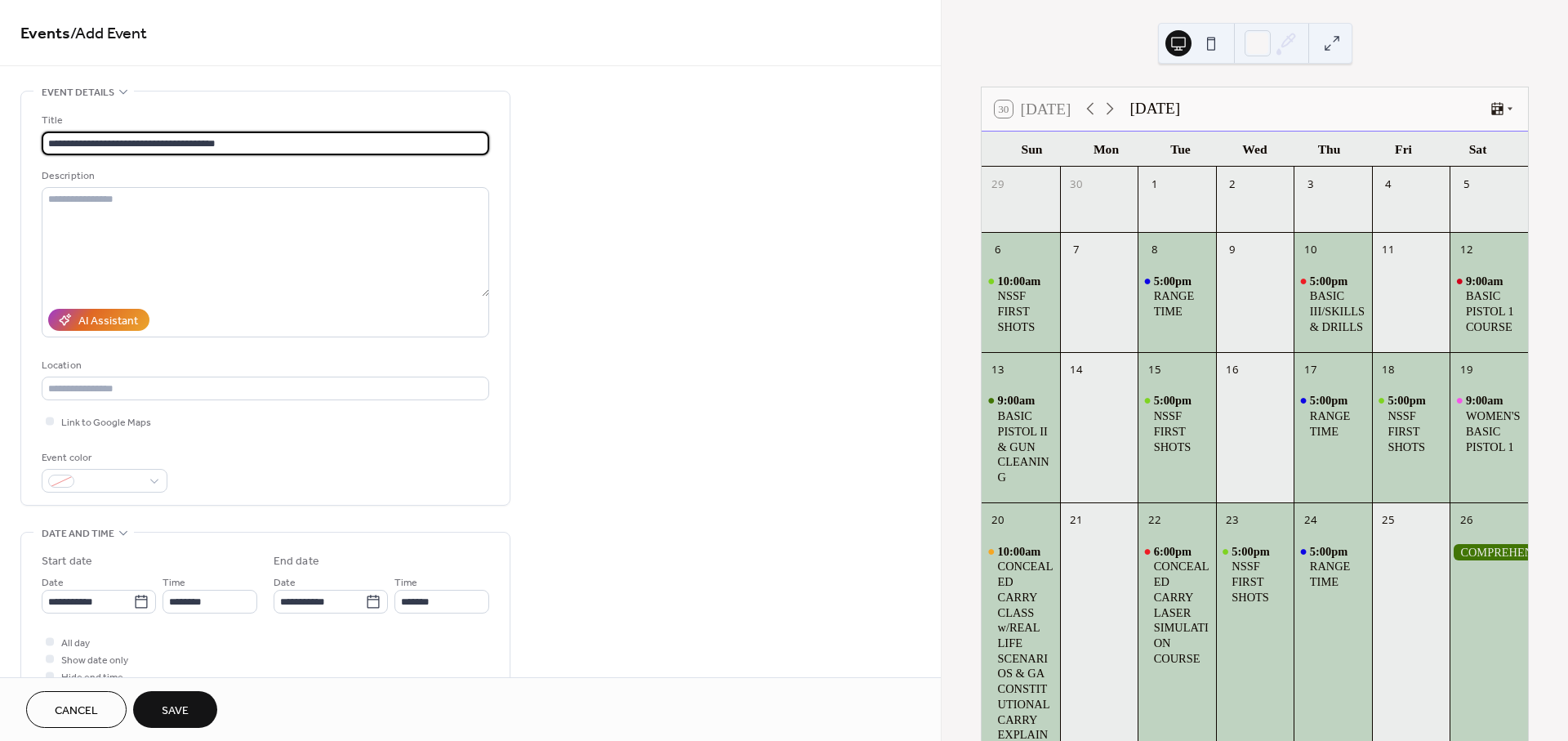 type on "**********" 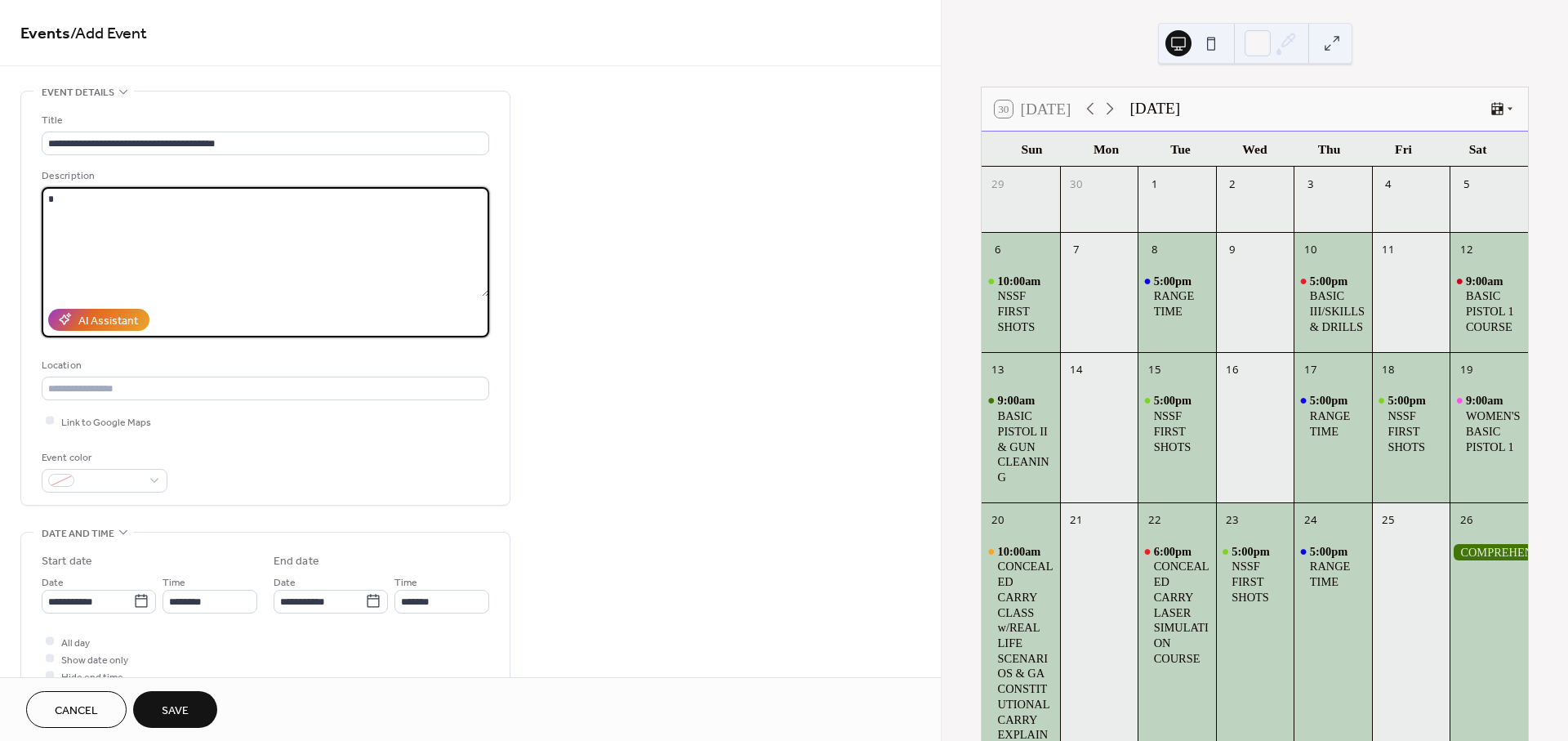click on "*" at bounding box center [265, 242] 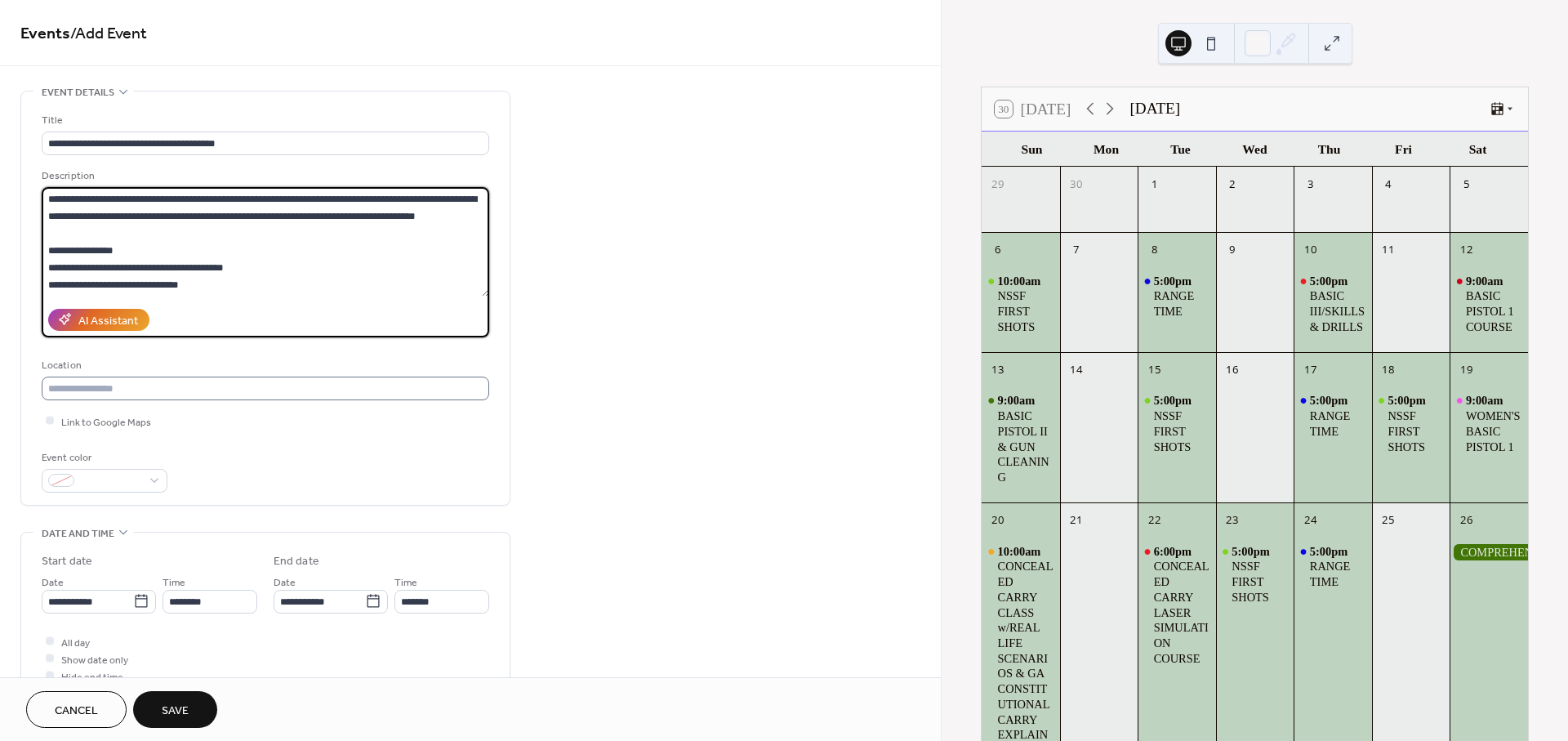 scroll, scrollTop: 83, scrollLeft: 0, axis: vertical 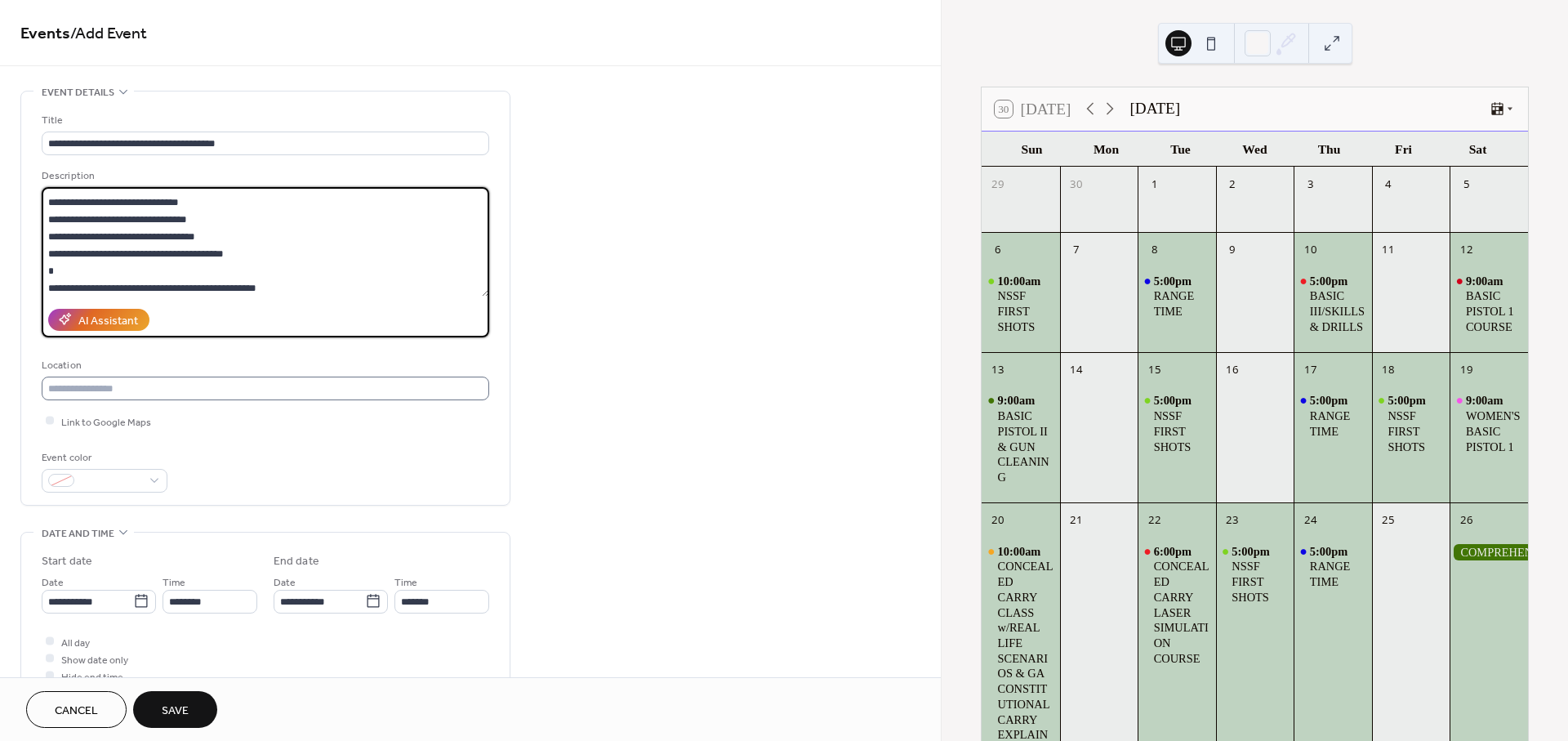 type on "**********" 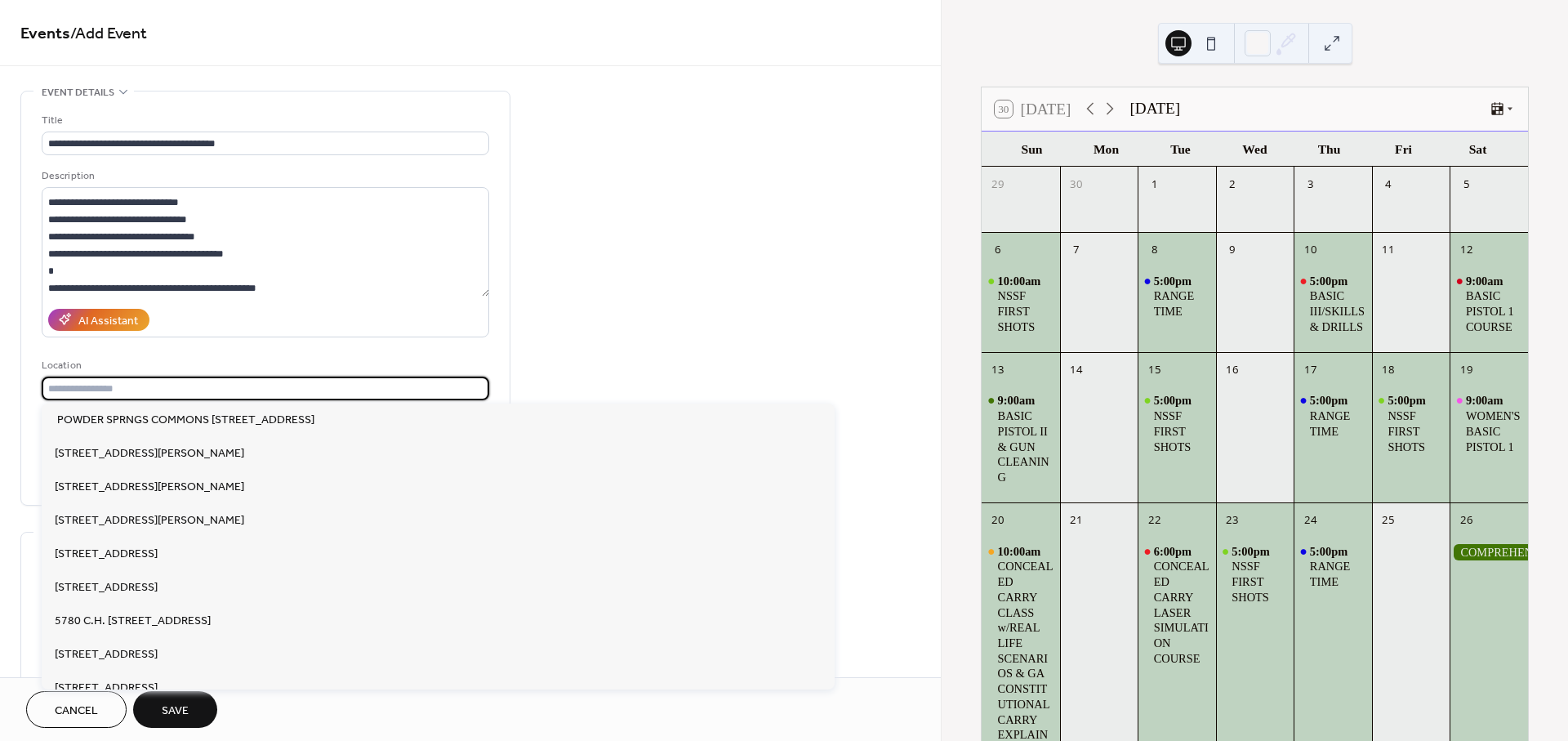 click at bounding box center [265, 388] 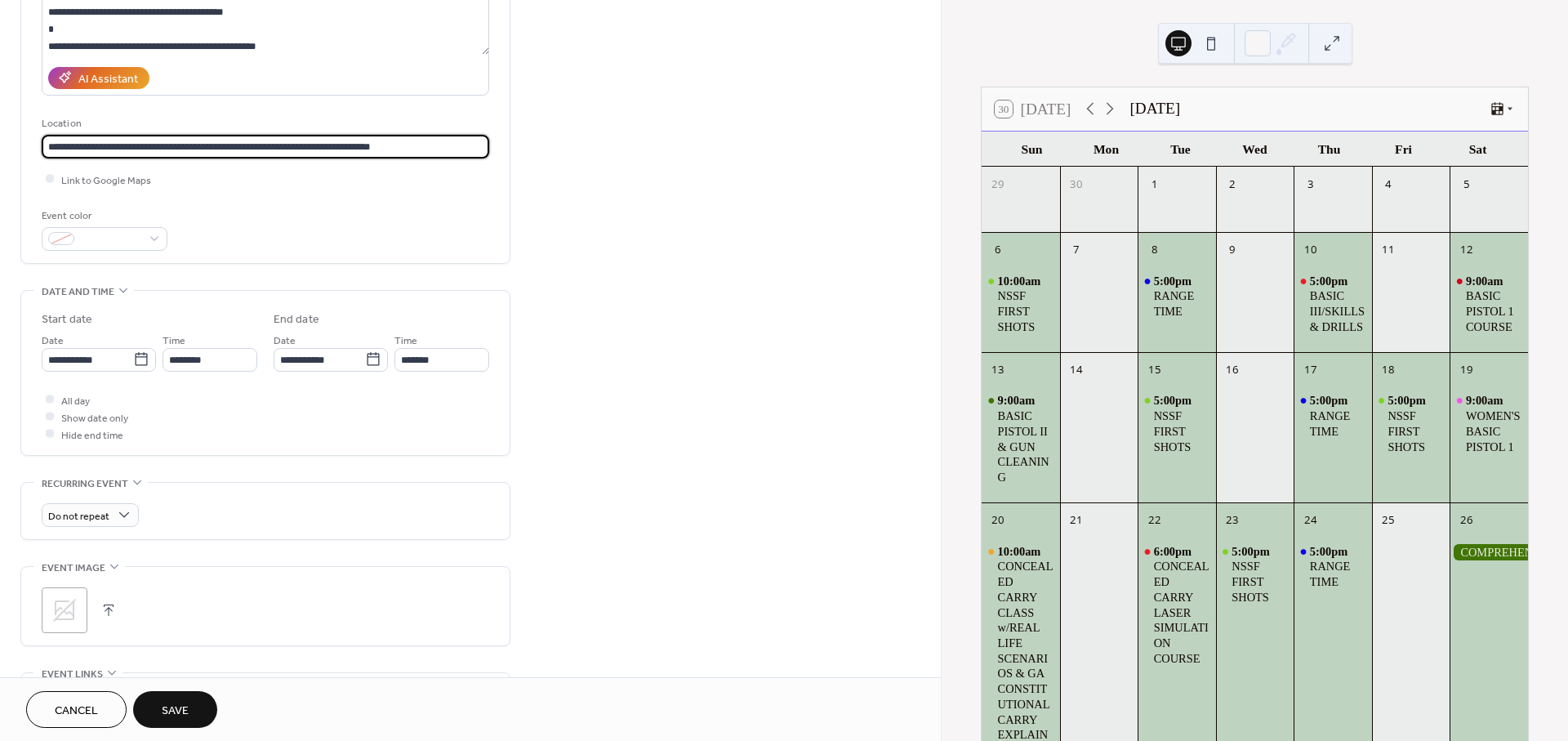 scroll, scrollTop: 272, scrollLeft: 0, axis: vertical 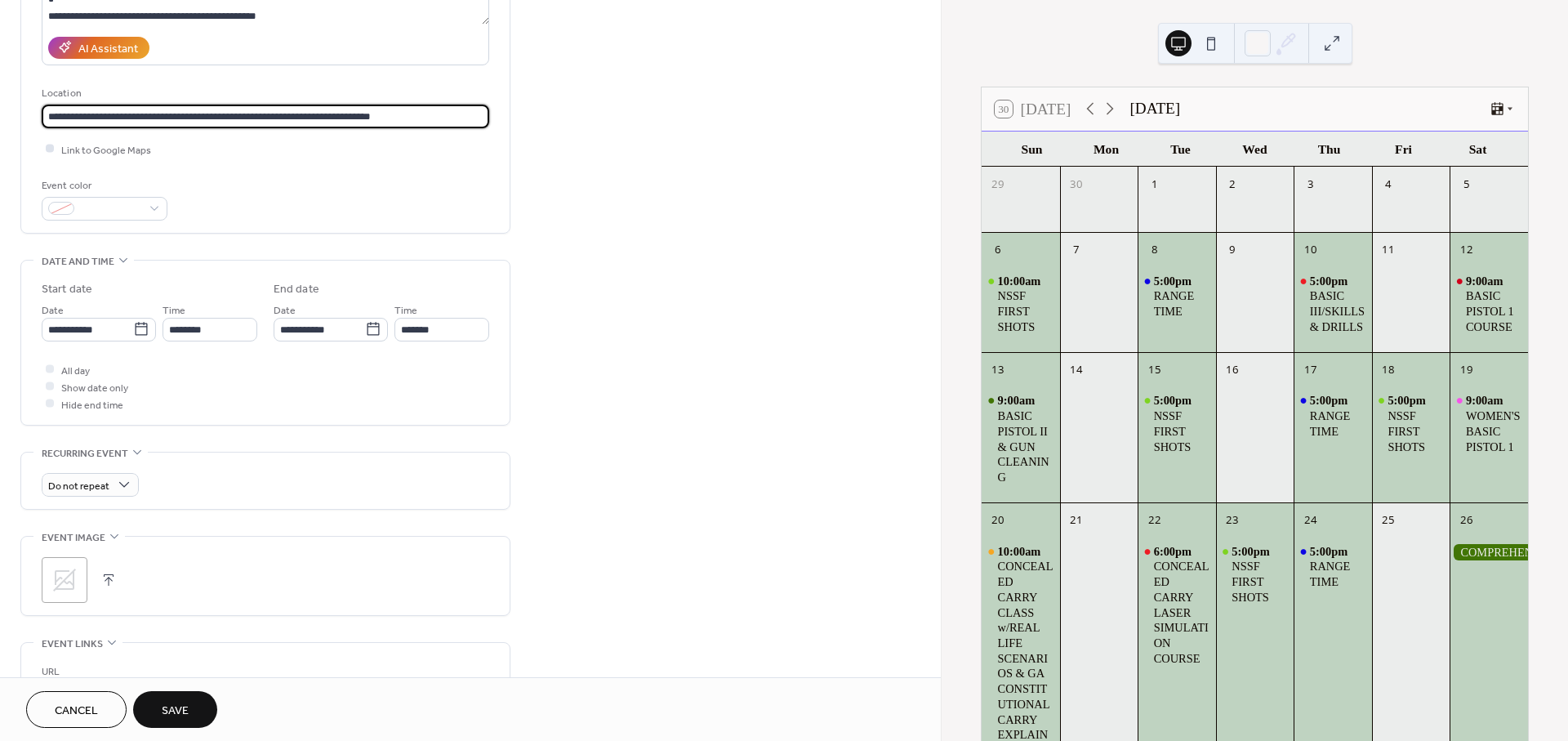 type on "**********" 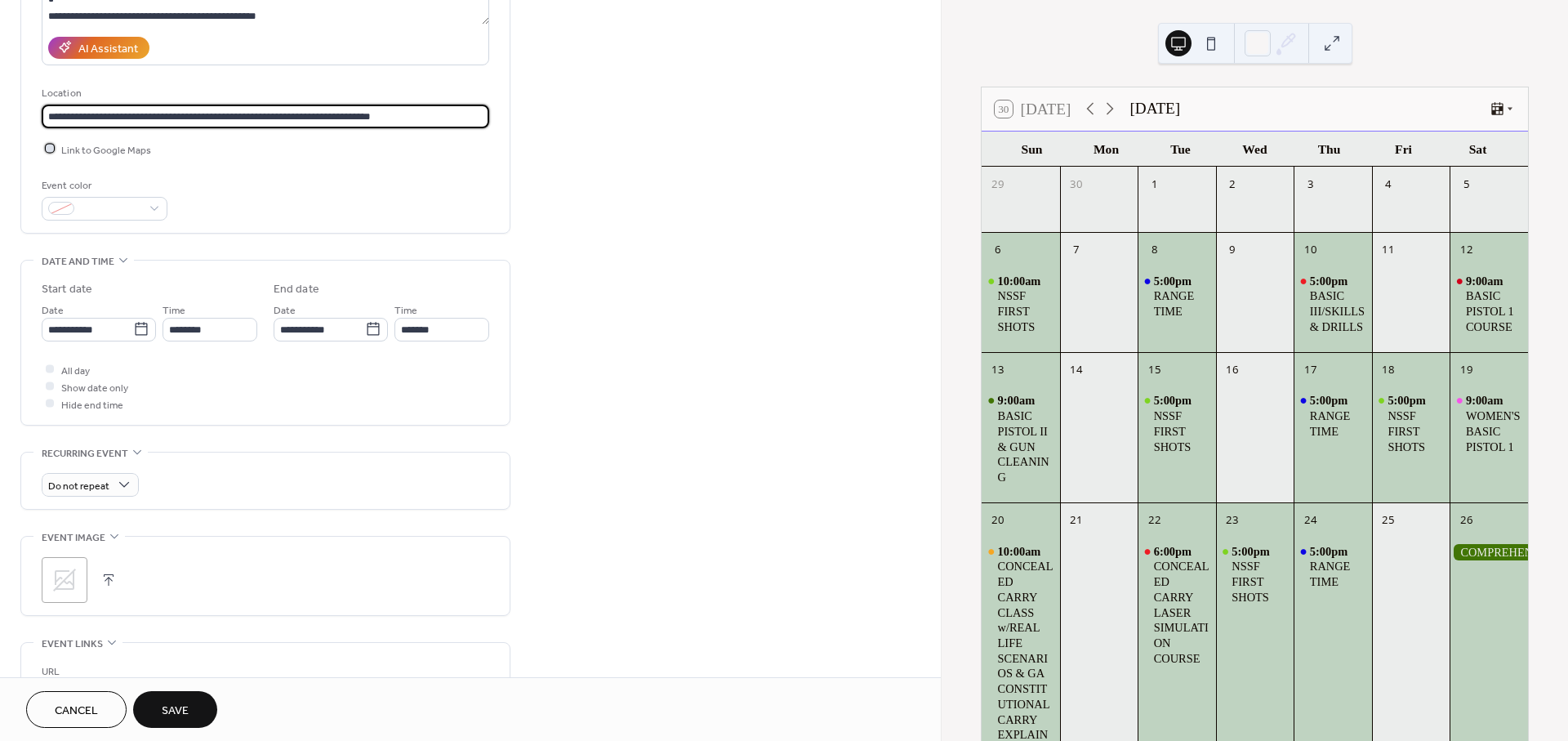 click at bounding box center (50, 149) 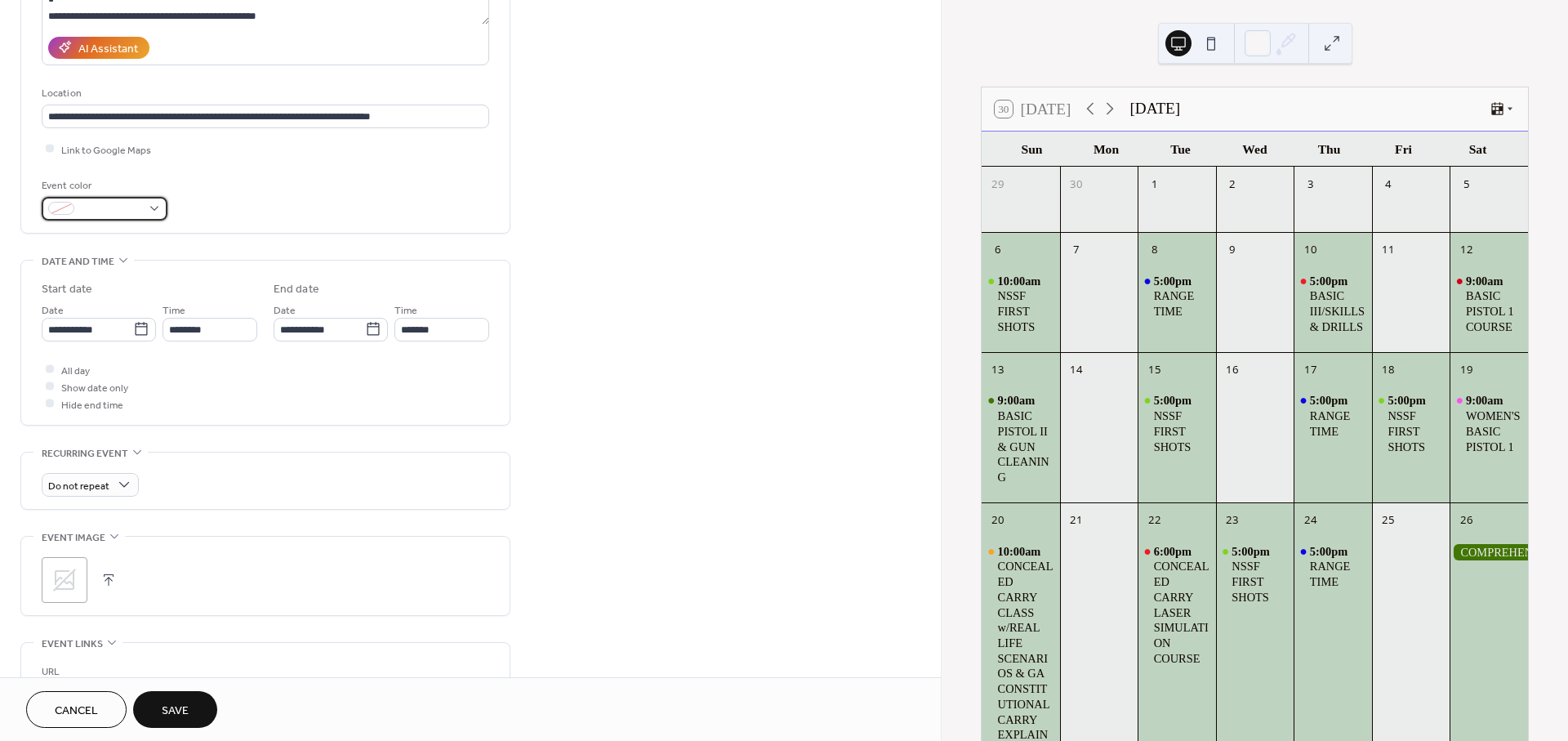 click at bounding box center [105, 208] 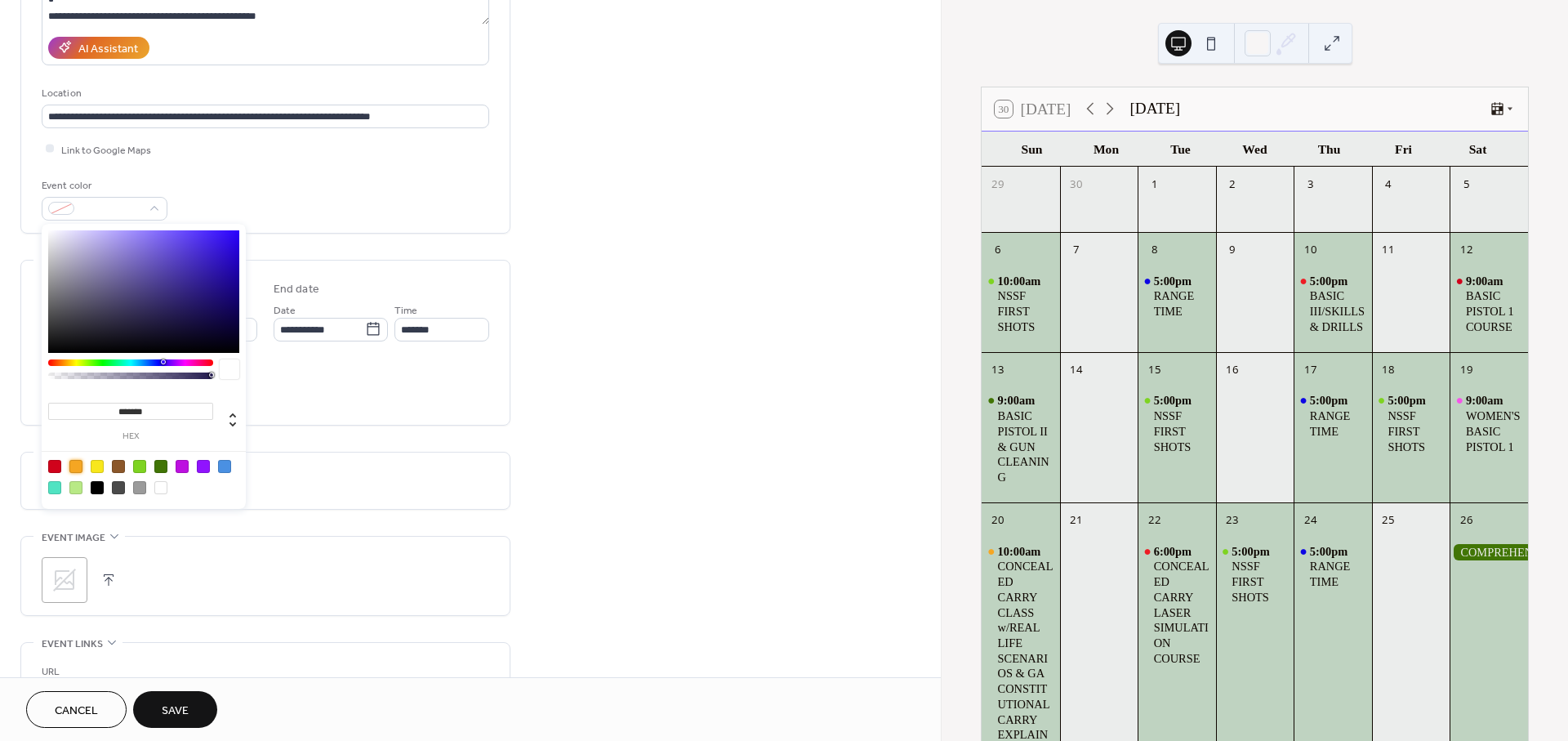 click at bounding box center [76, 466] 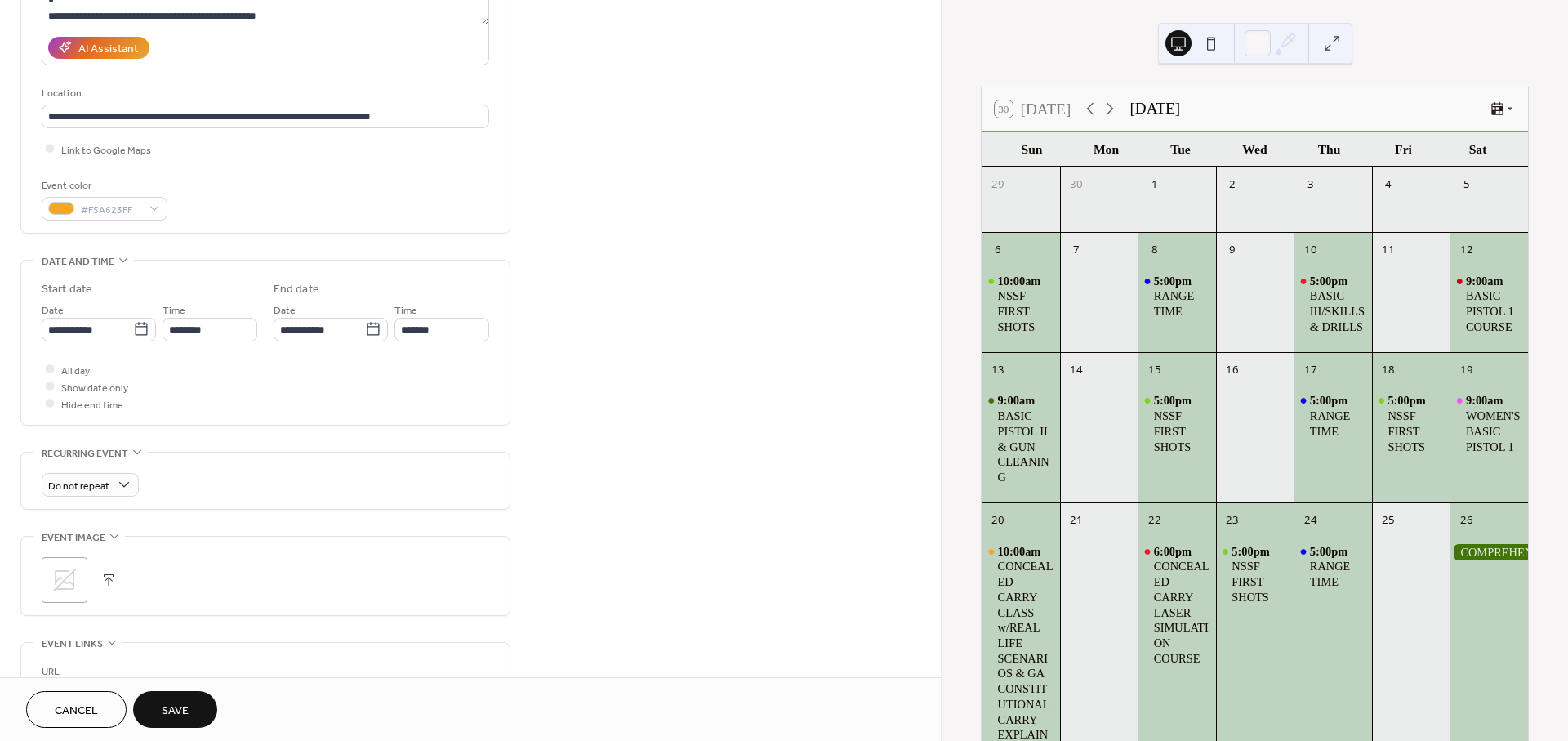 click on "Event color #F5A623FF" at bounding box center [265, 199] 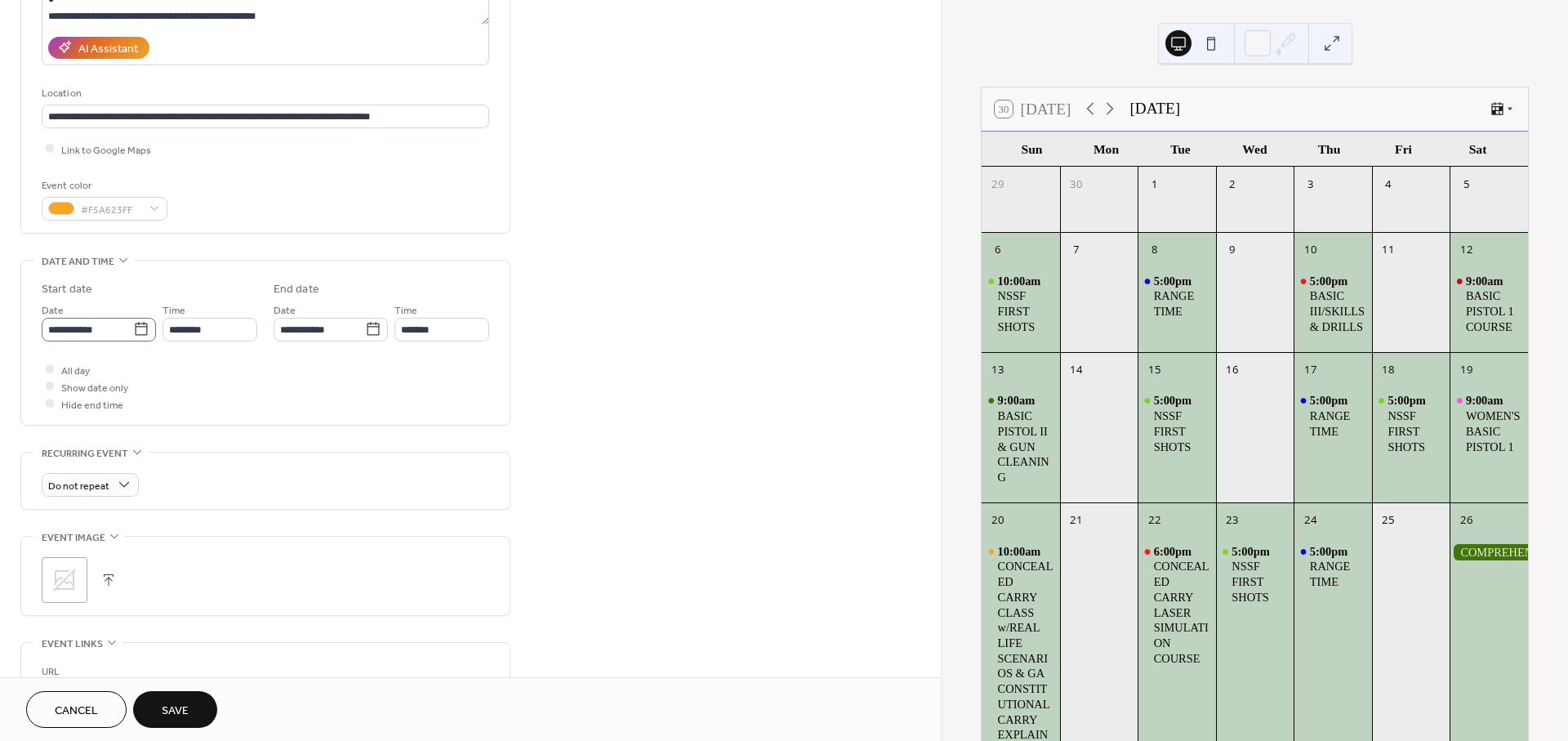 click 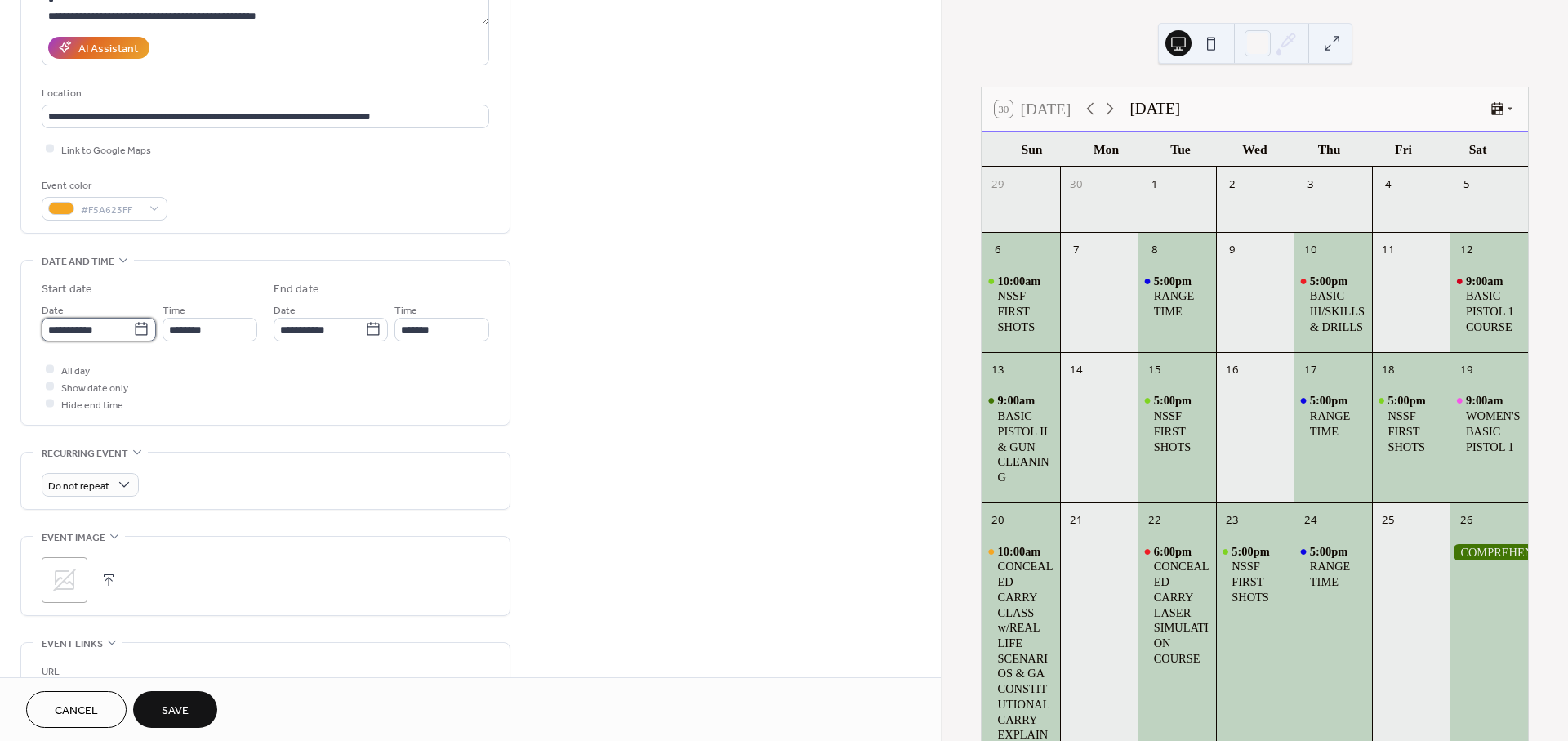 click on "**********" at bounding box center [87, 329] 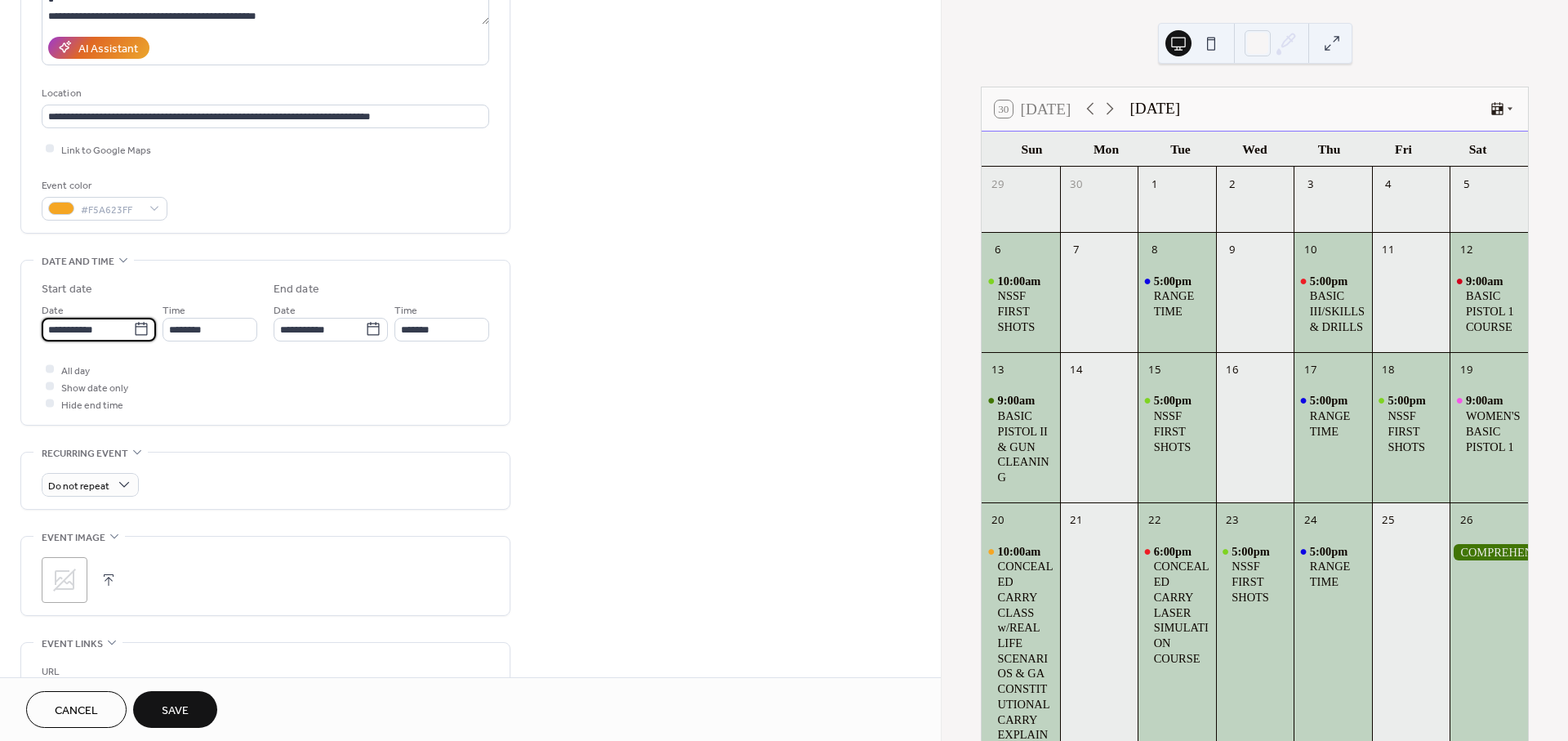 click 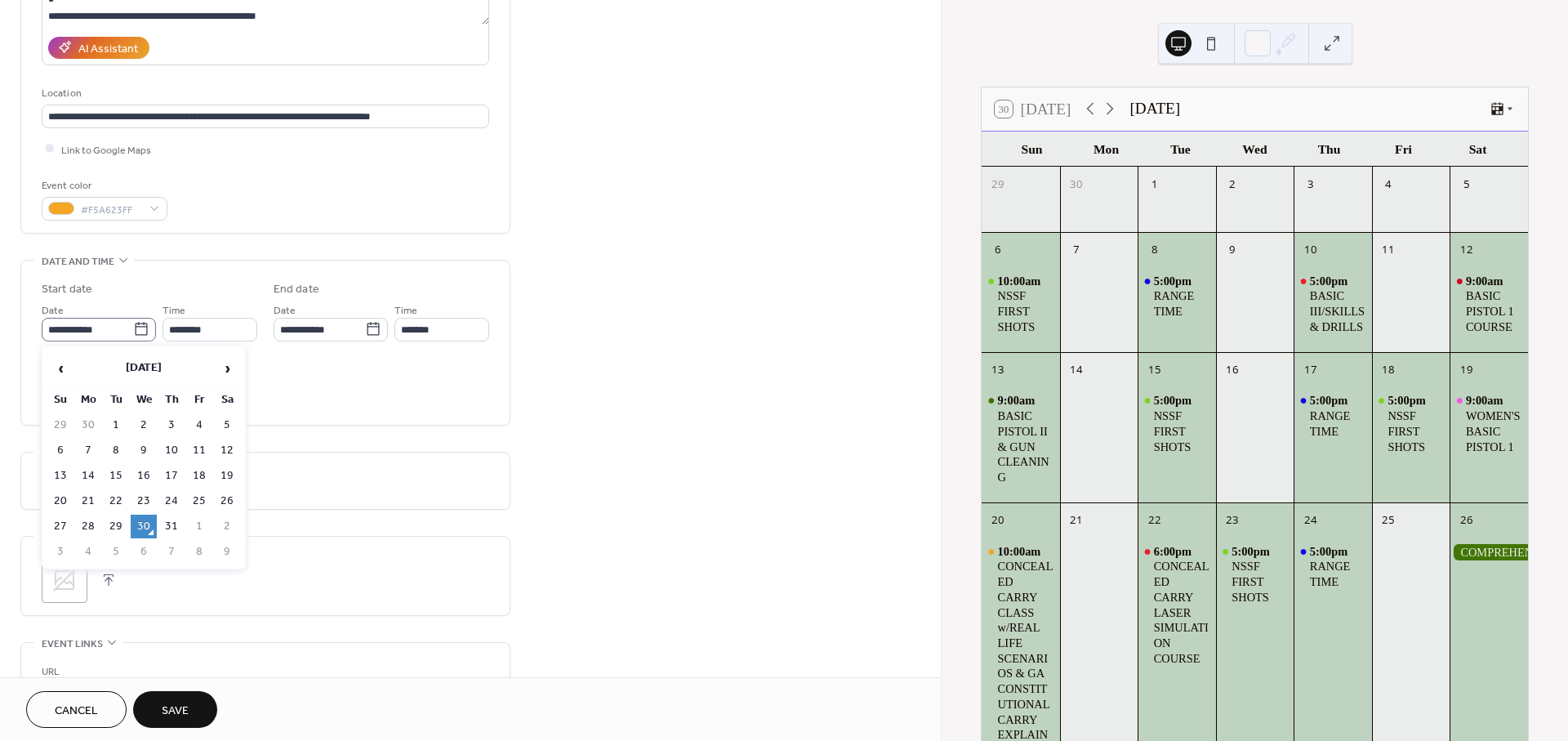 click 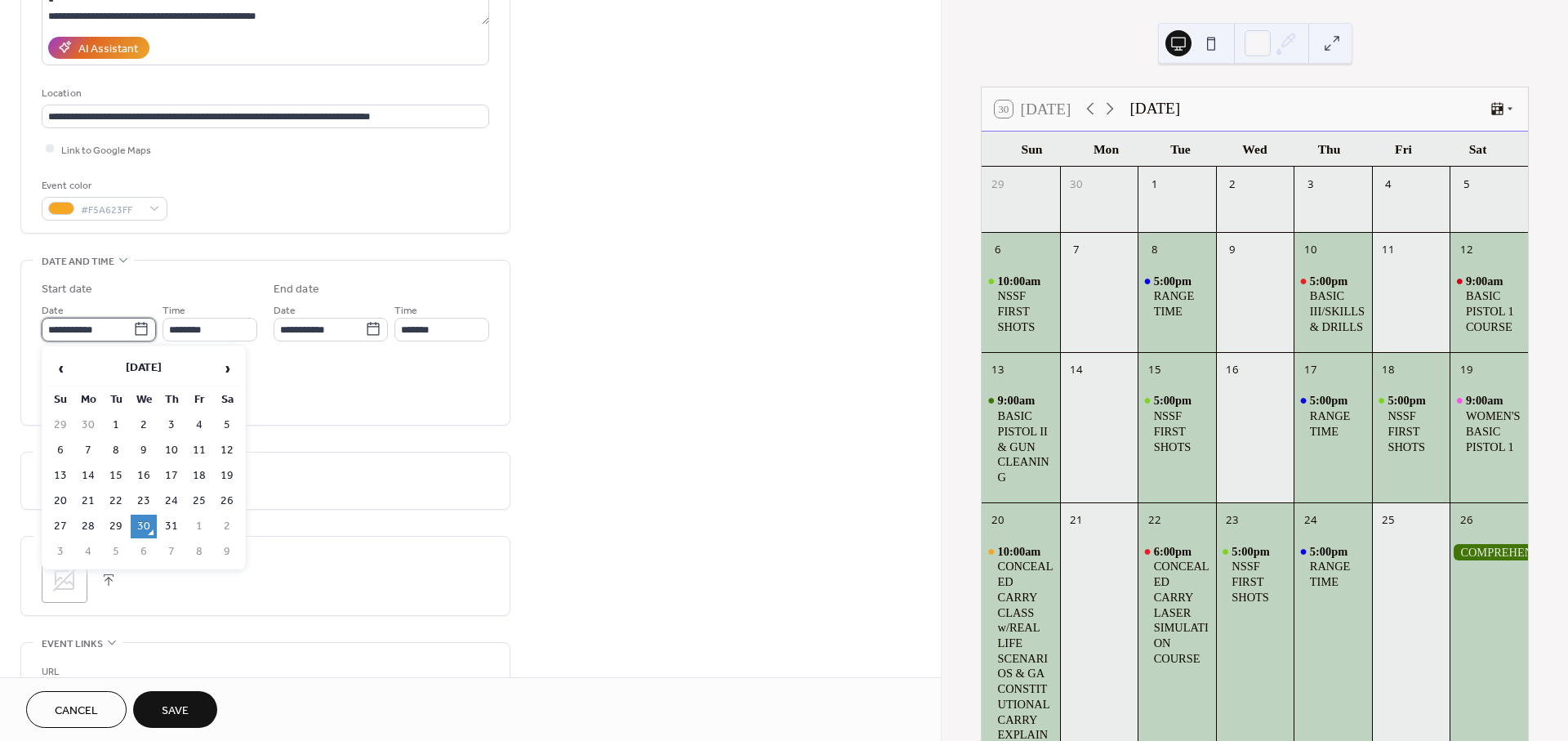 click on "**********" at bounding box center (87, 329) 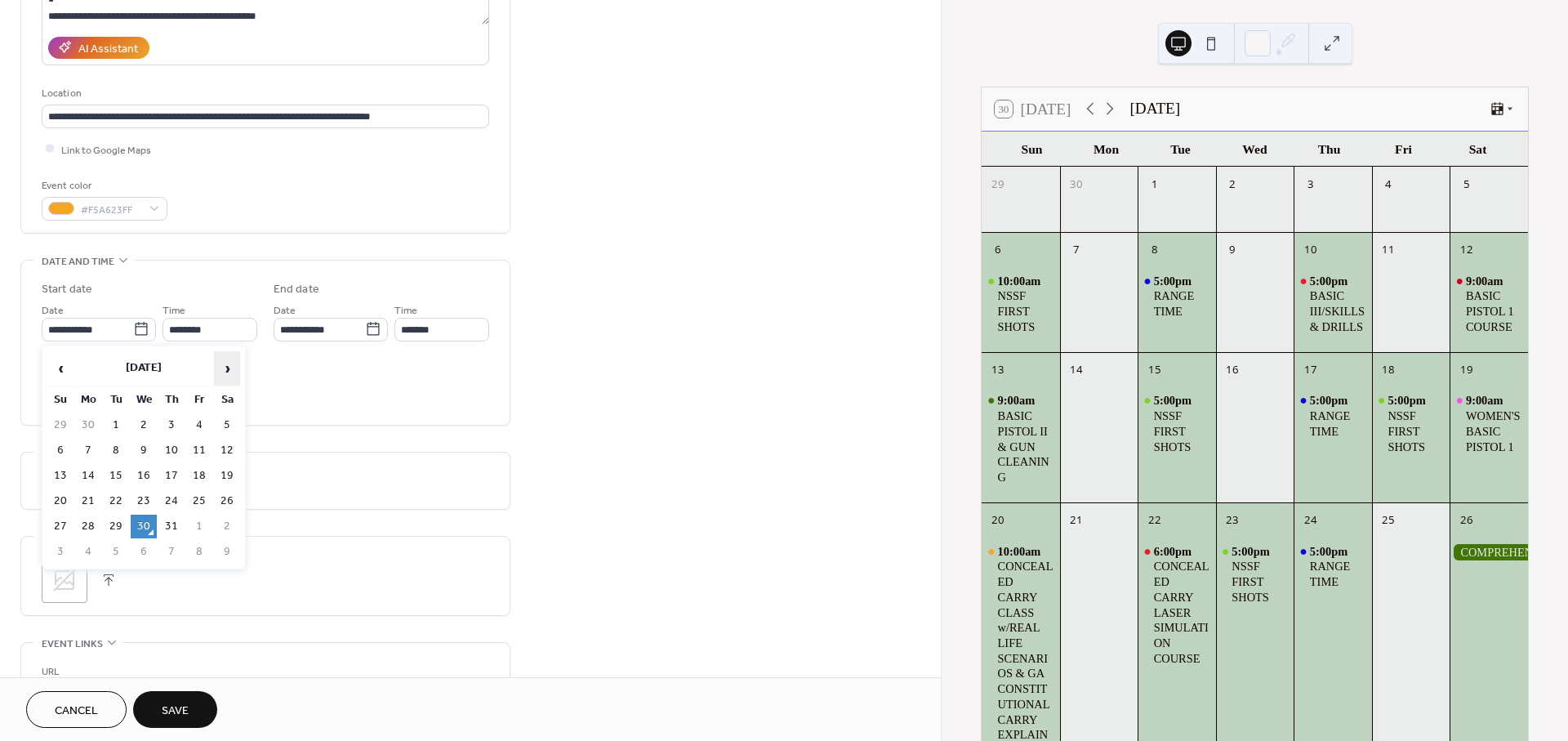 click on "›" at bounding box center (227, 368) 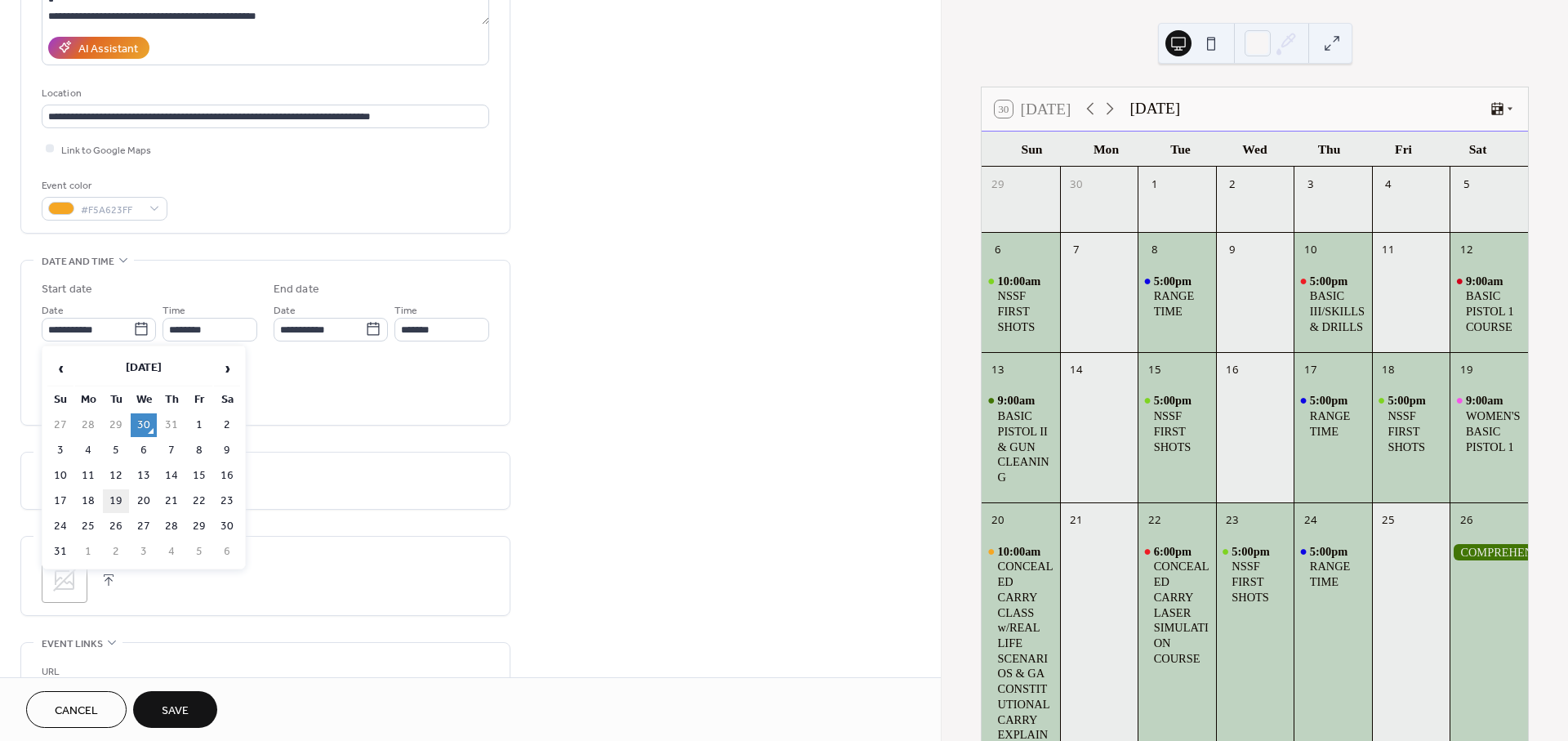 click on "19" at bounding box center (116, 501) 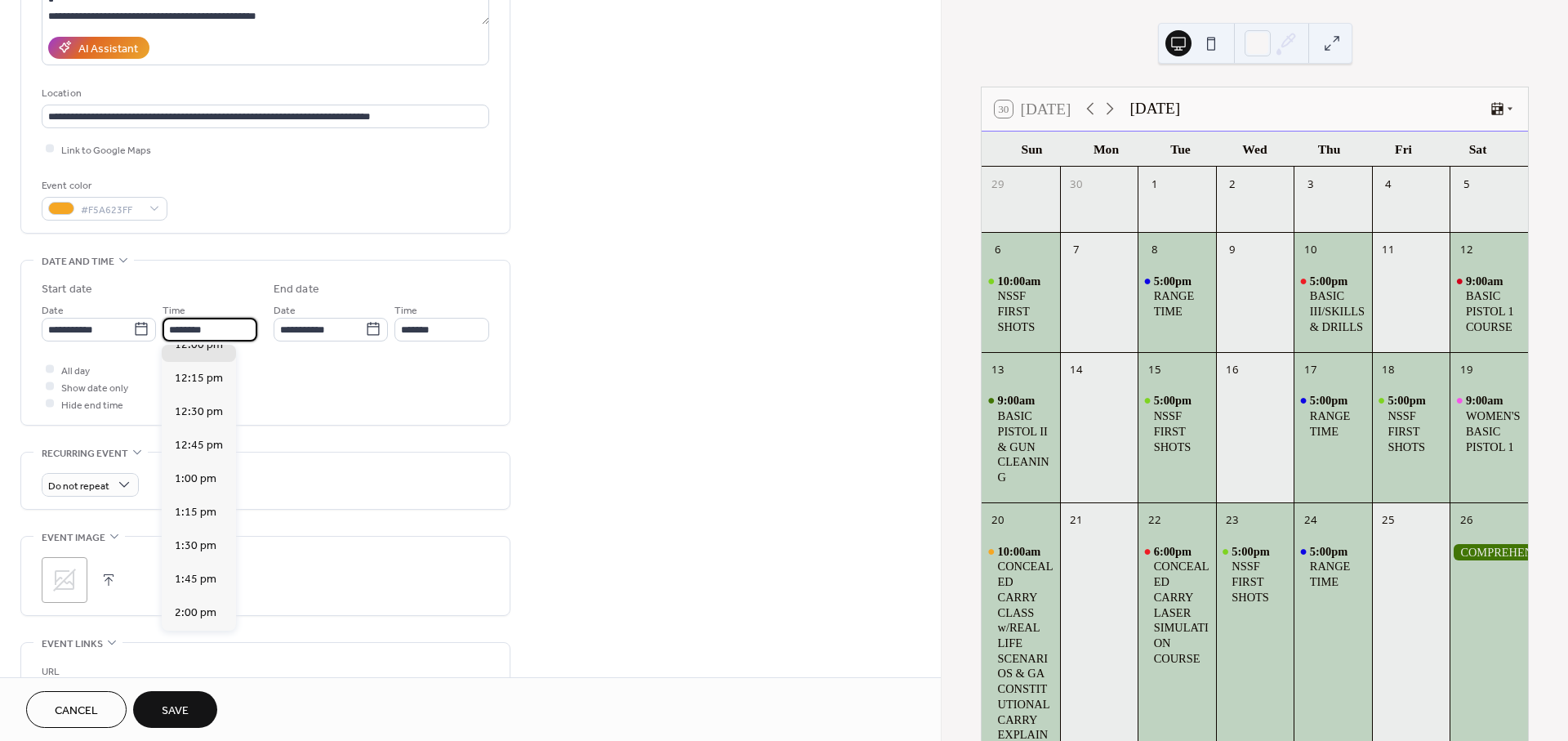 click on "********" at bounding box center [210, 329] 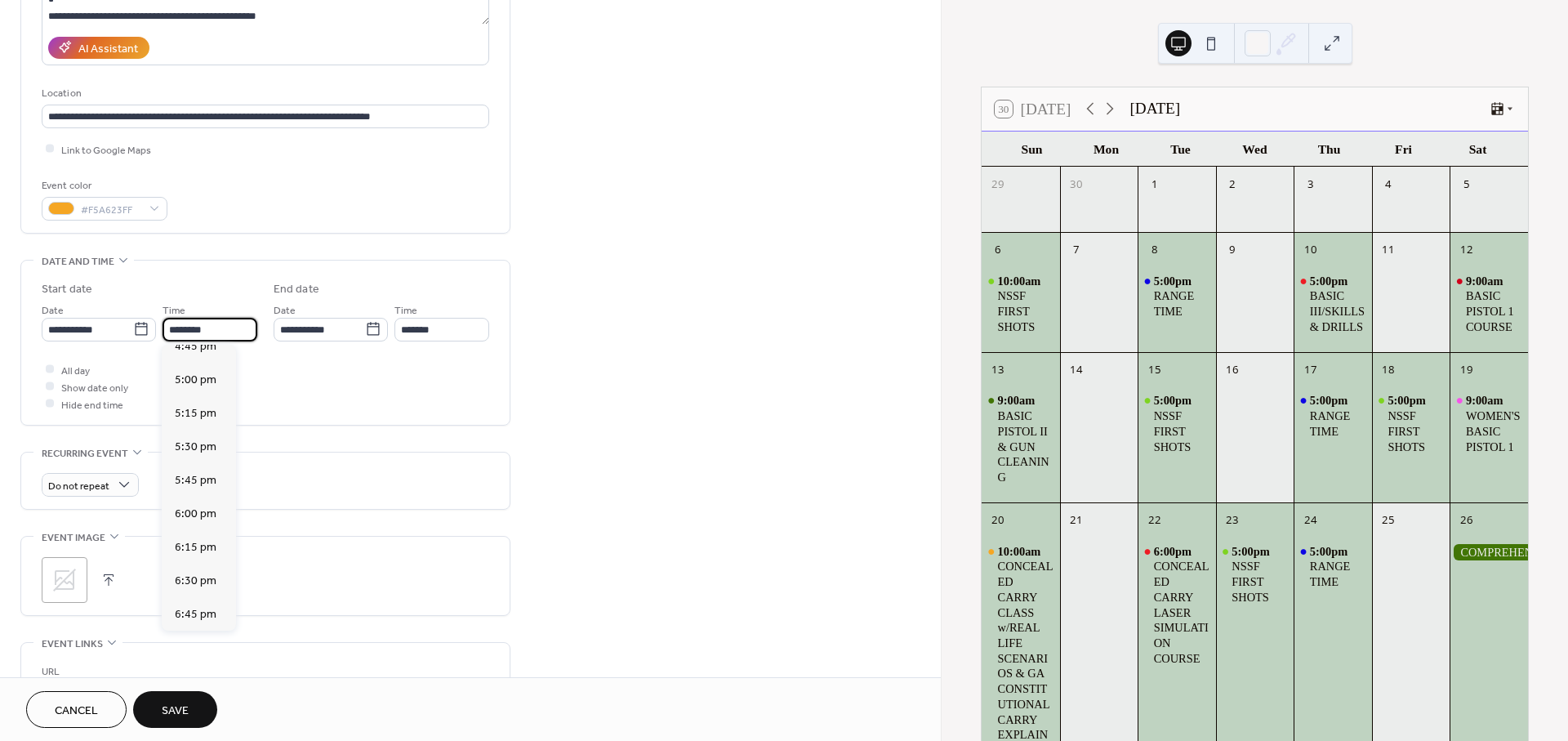 scroll, scrollTop: 2260, scrollLeft: 0, axis: vertical 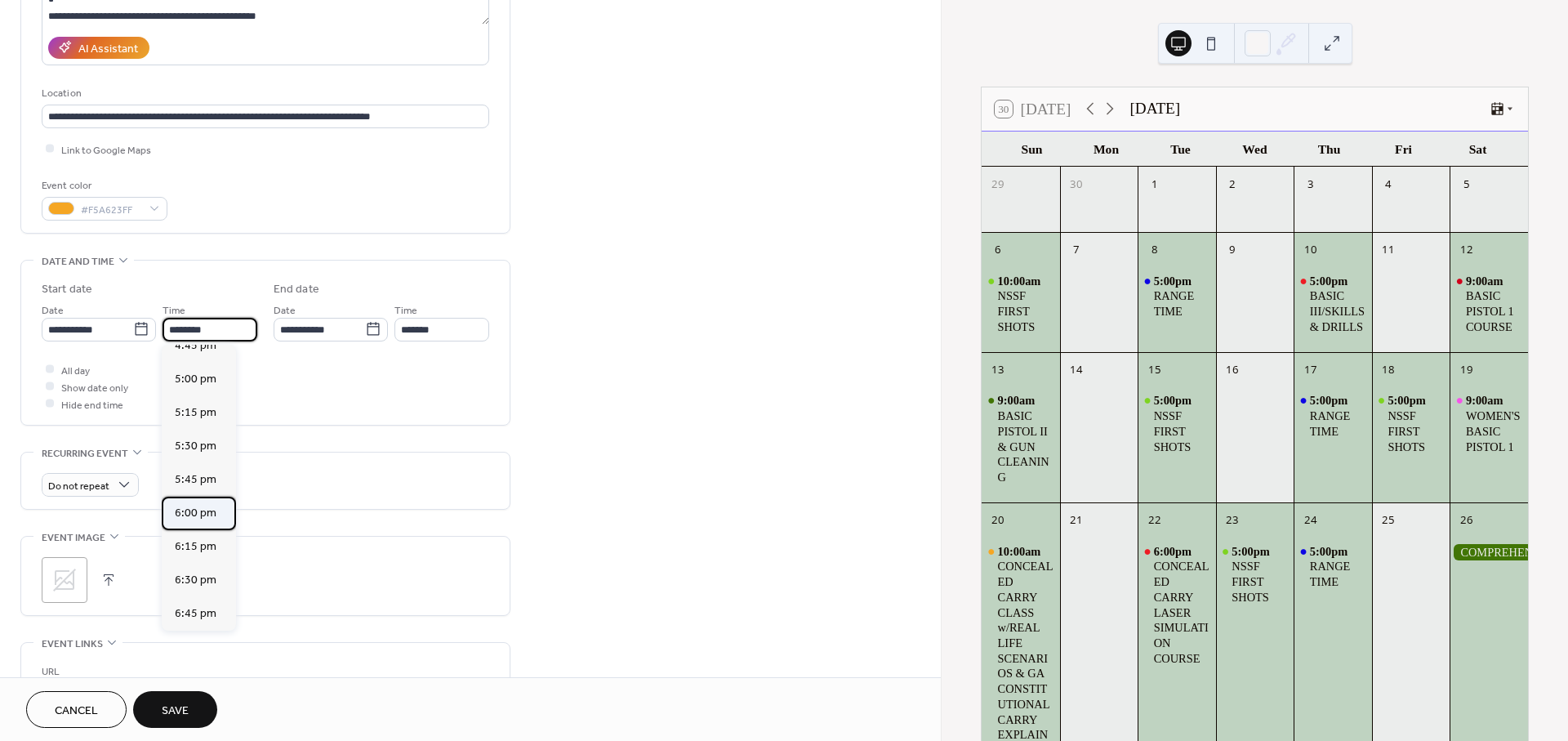 click on "6:00 pm" at bounding box center (195, 512) 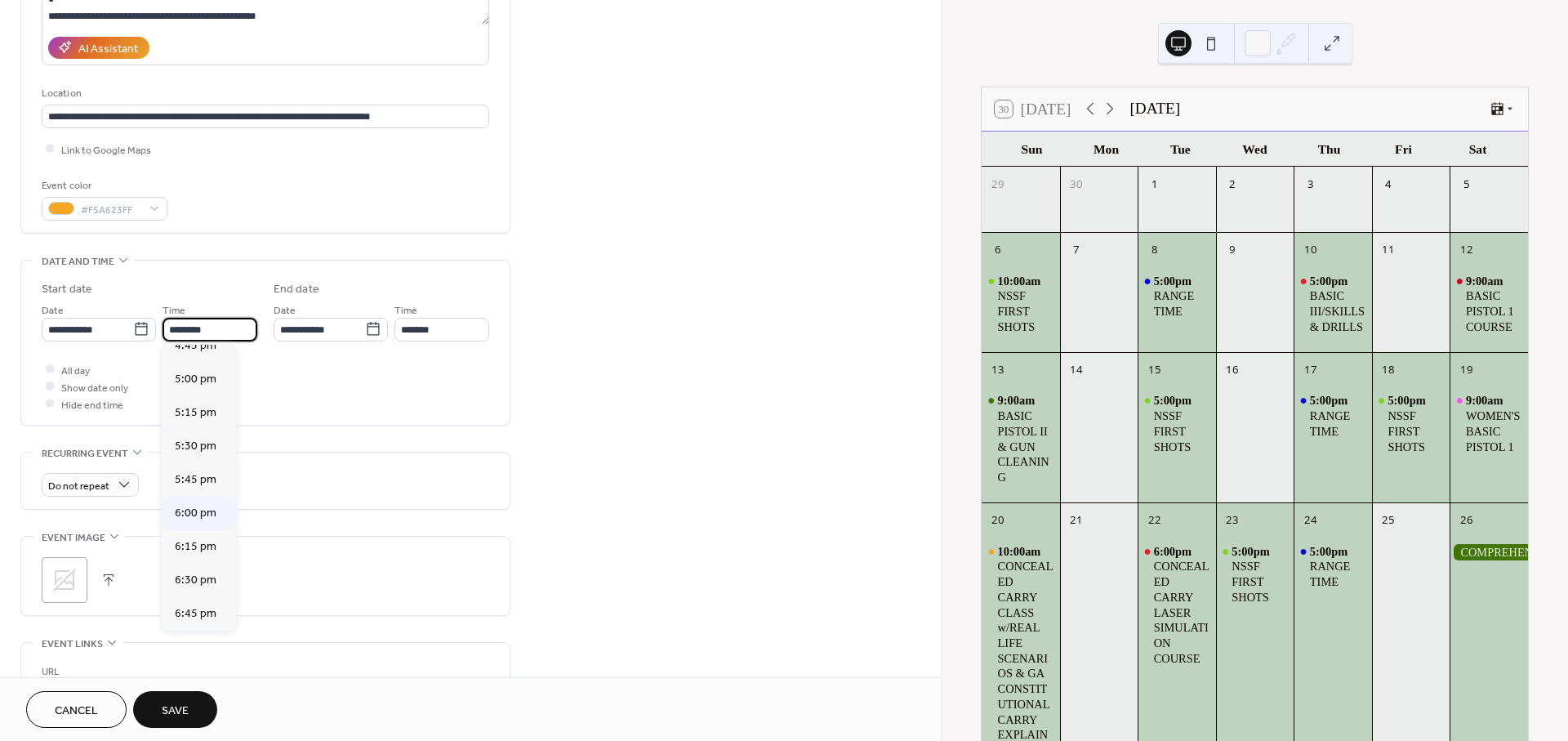 type on "*******" 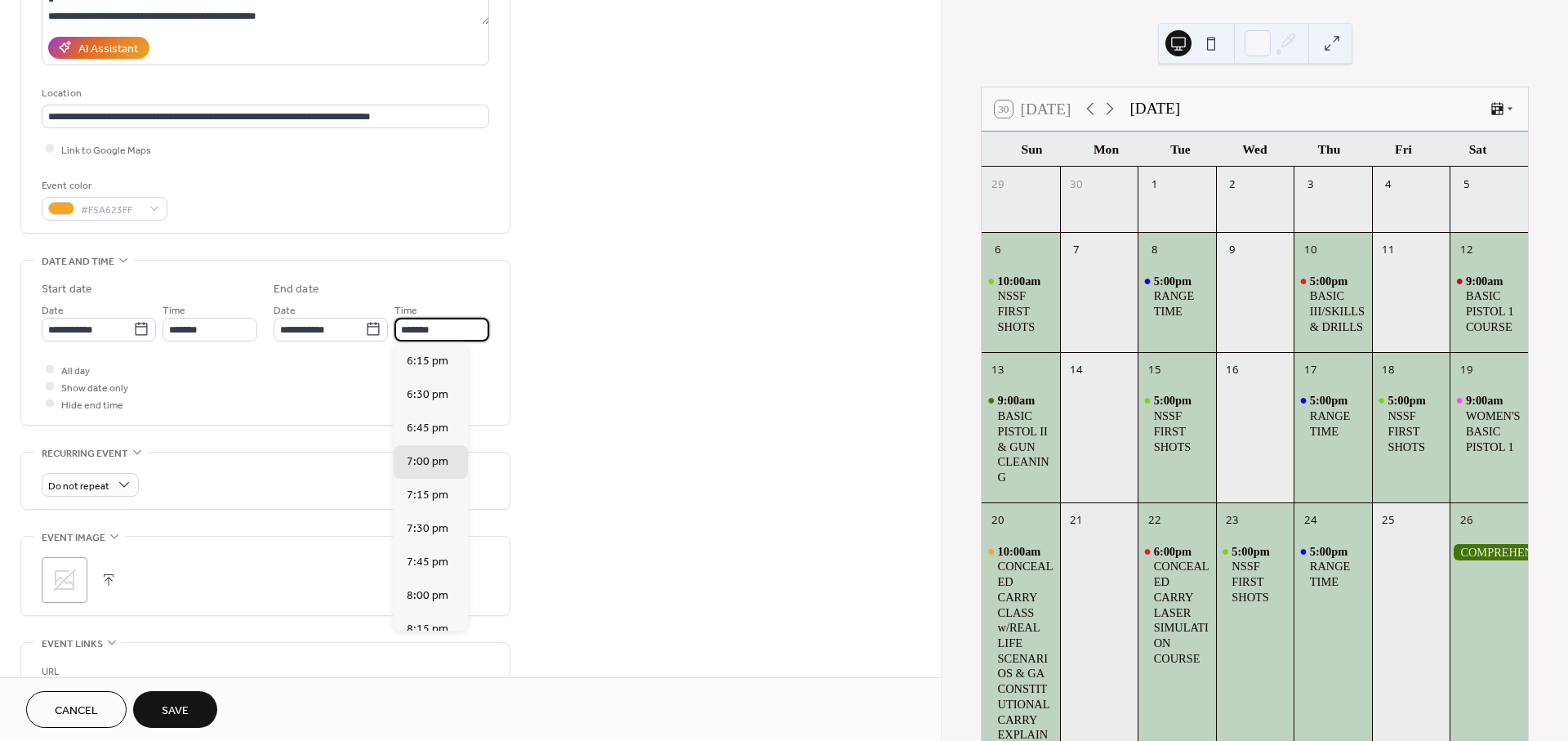 click on "*******" at bounding box center [442, 329] 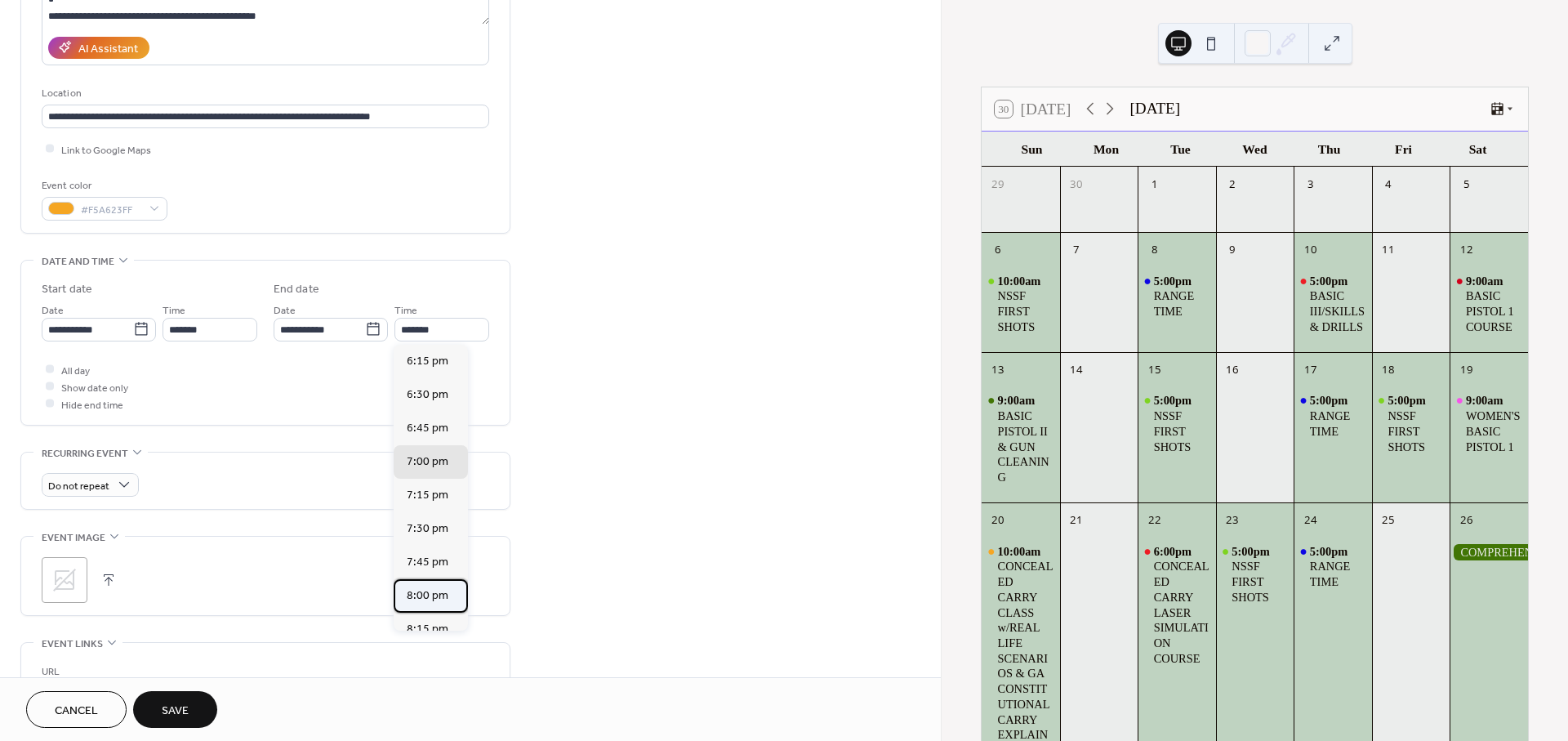 click on "8:00 pm" at bounding box center (427, 595) 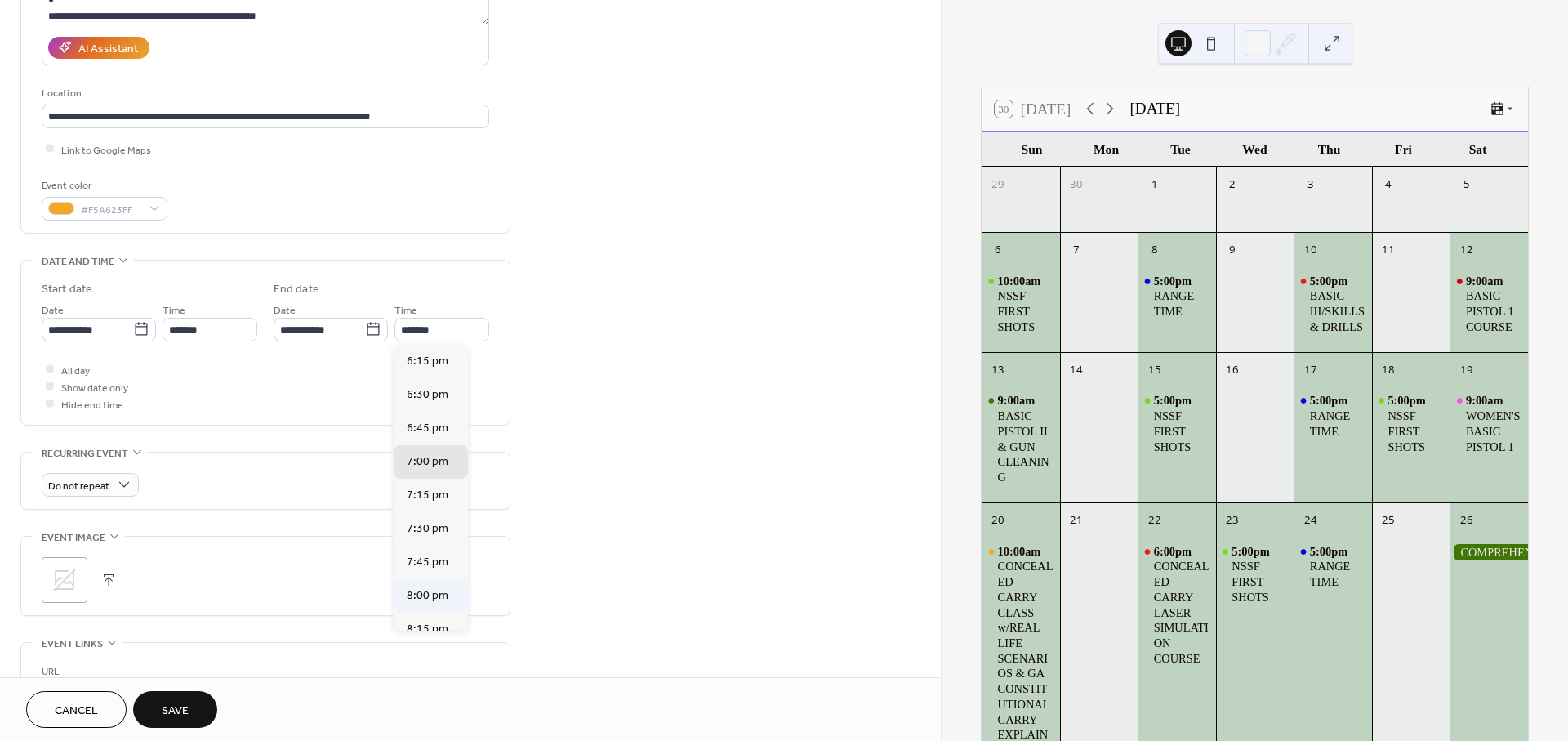 type on "*******" 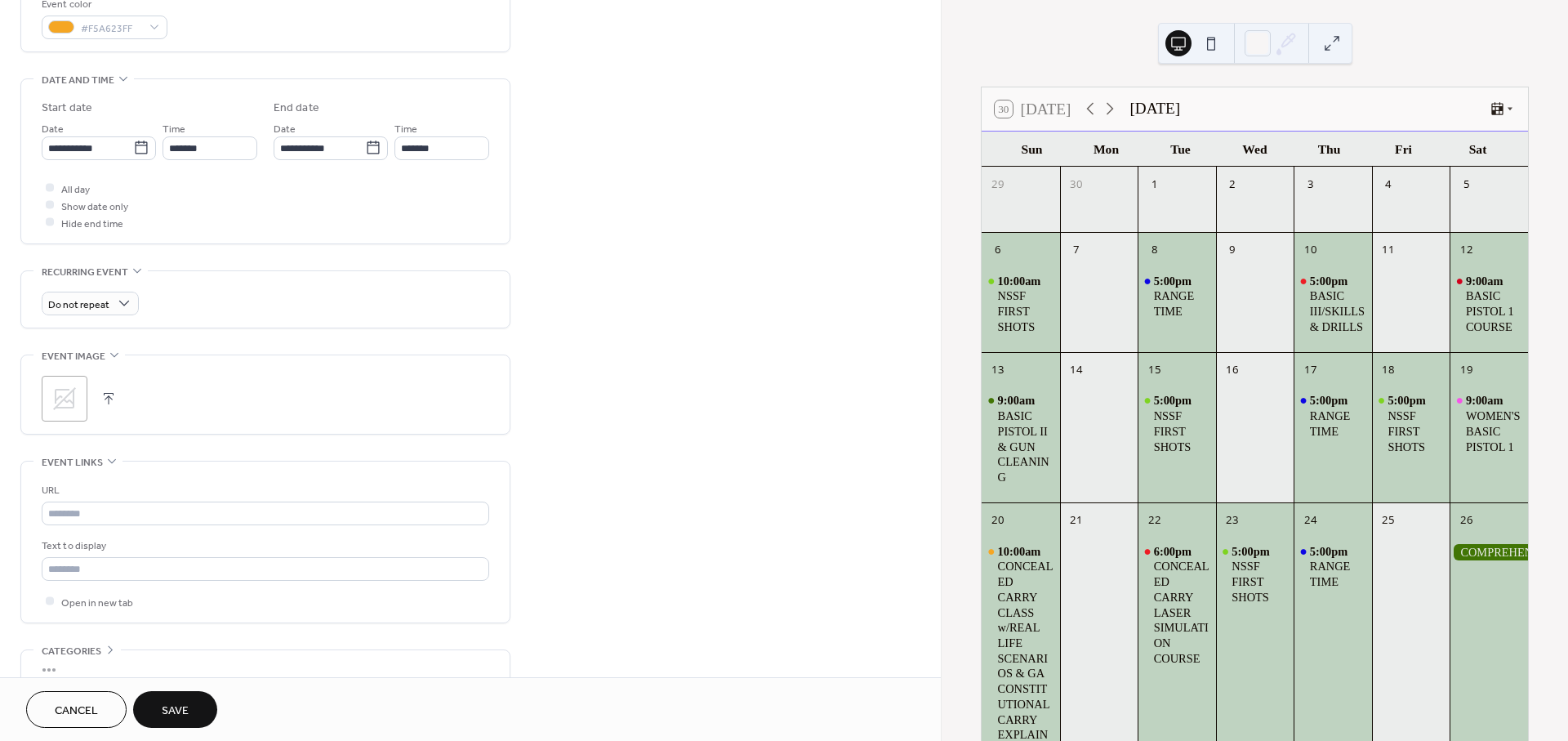 scroll, scrollTop: 537, scrollLeft: 0, axis: vertical 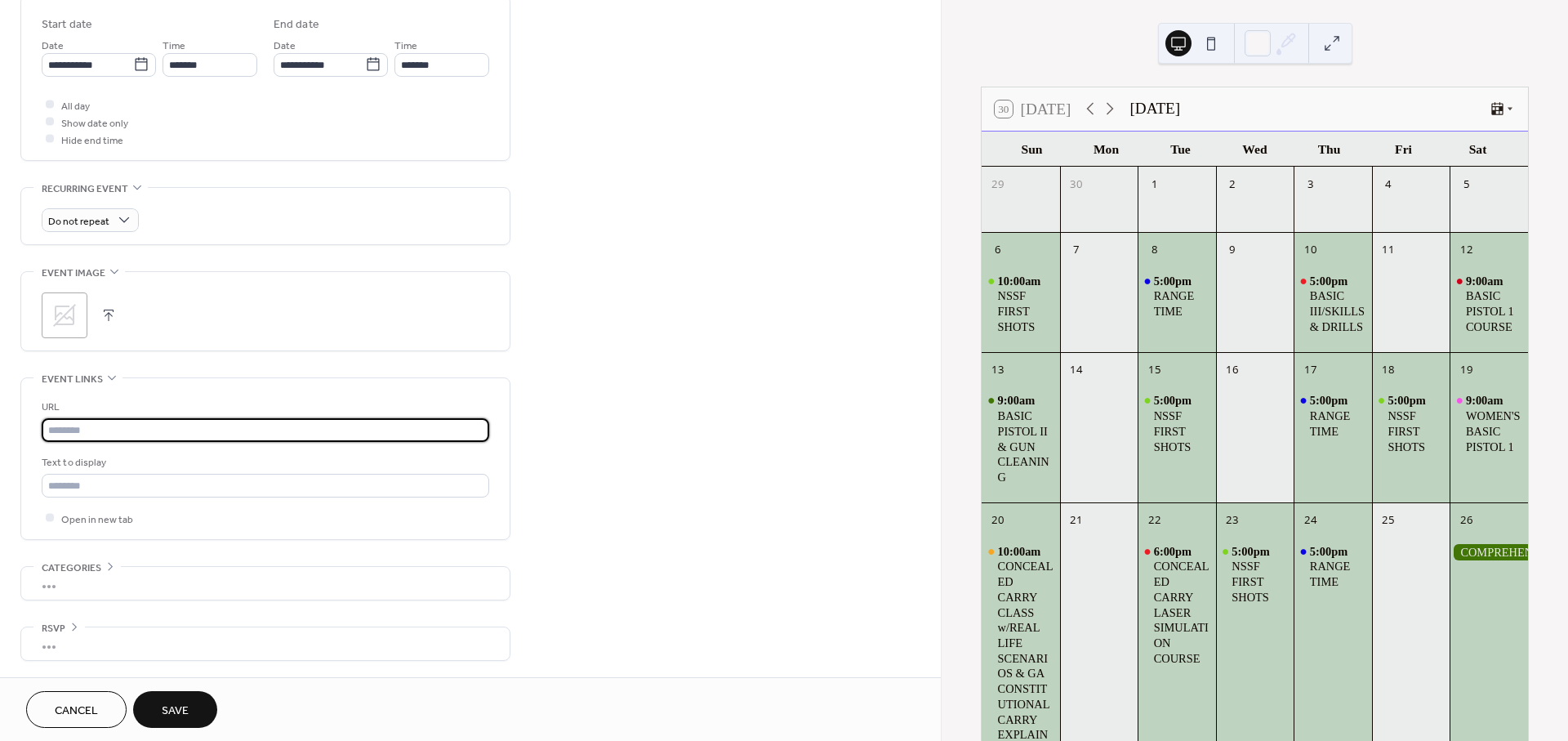 click at bounding box center (265, 430) 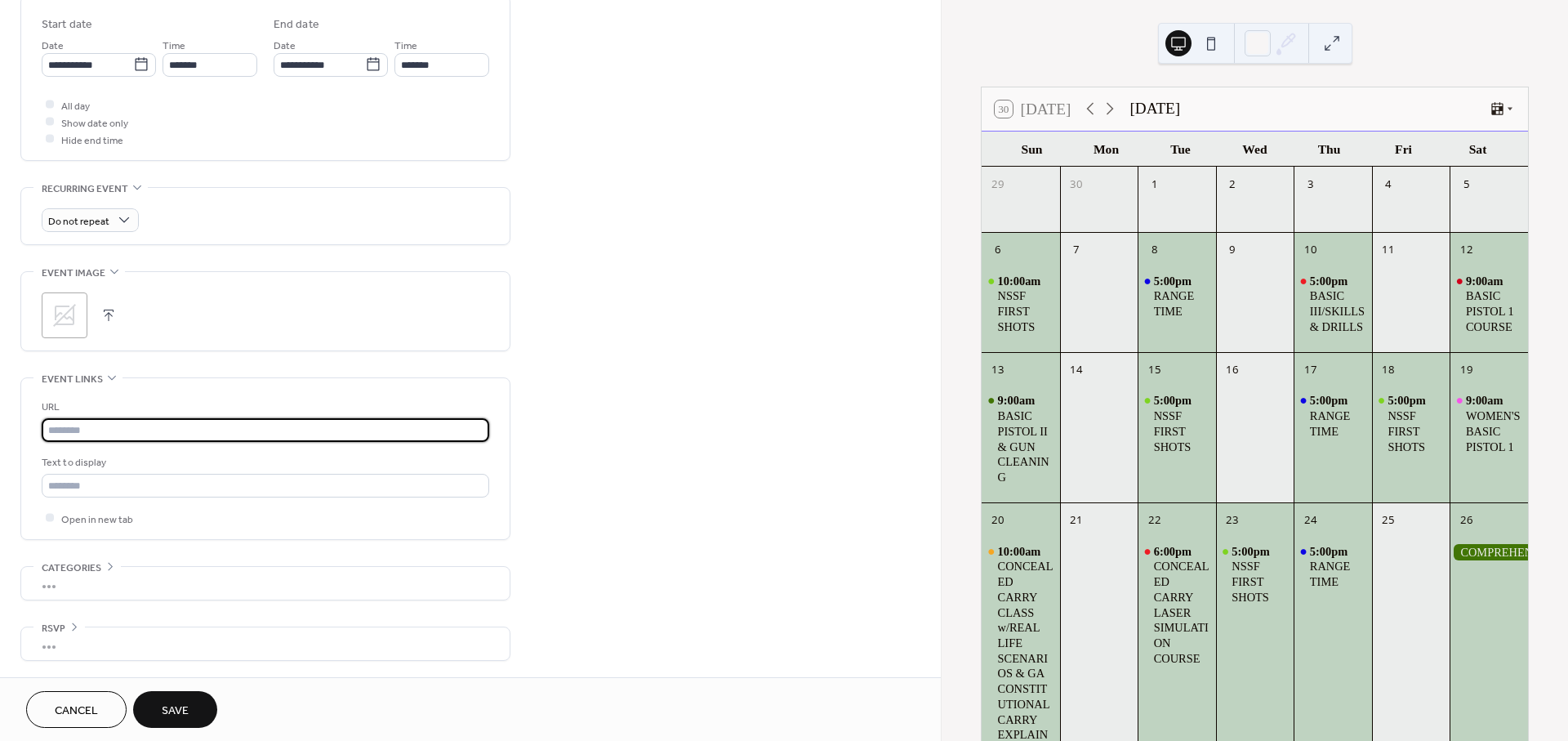 paste on "**********" 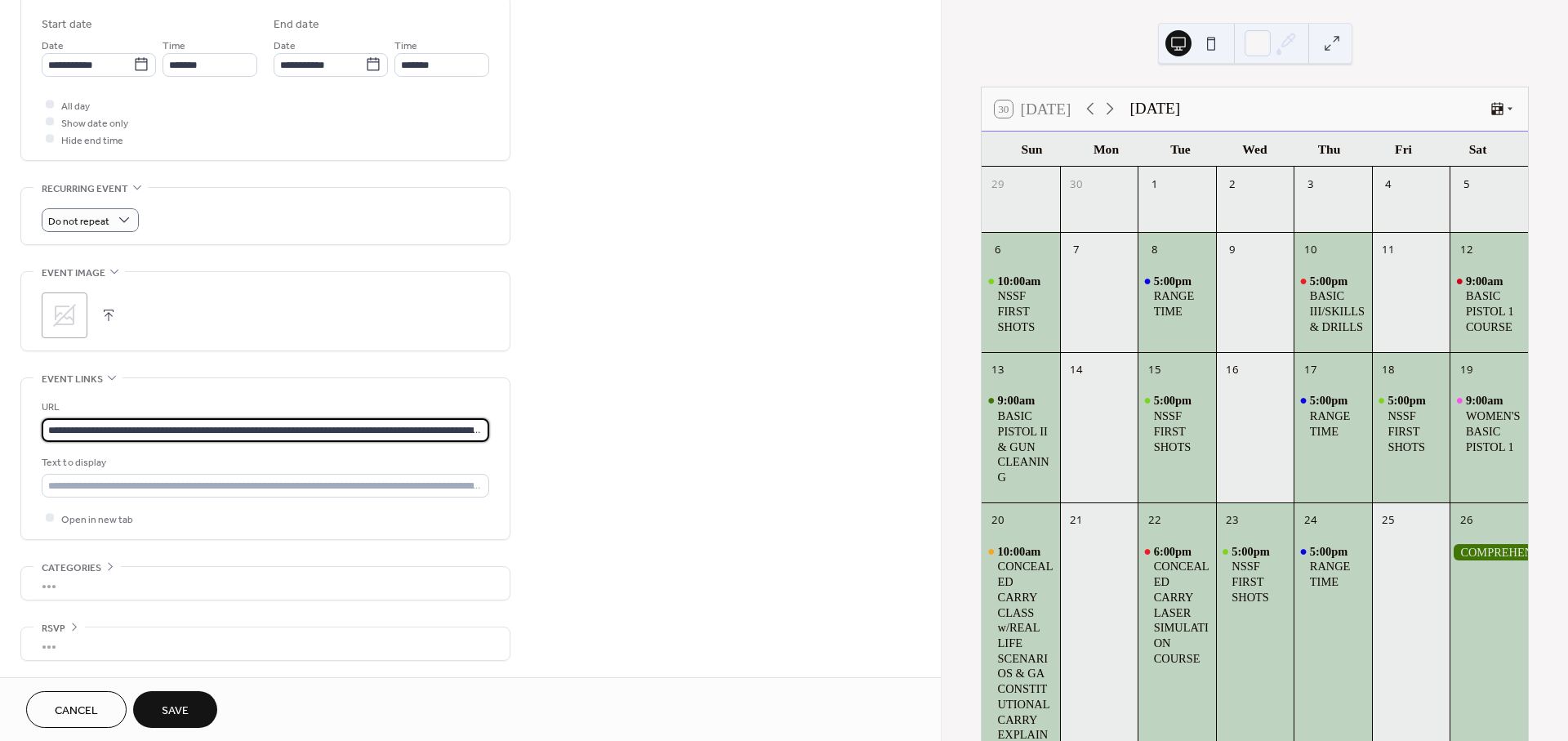 scroll, scrollTop: 0, scrollLeft: 167, axis: horizontal 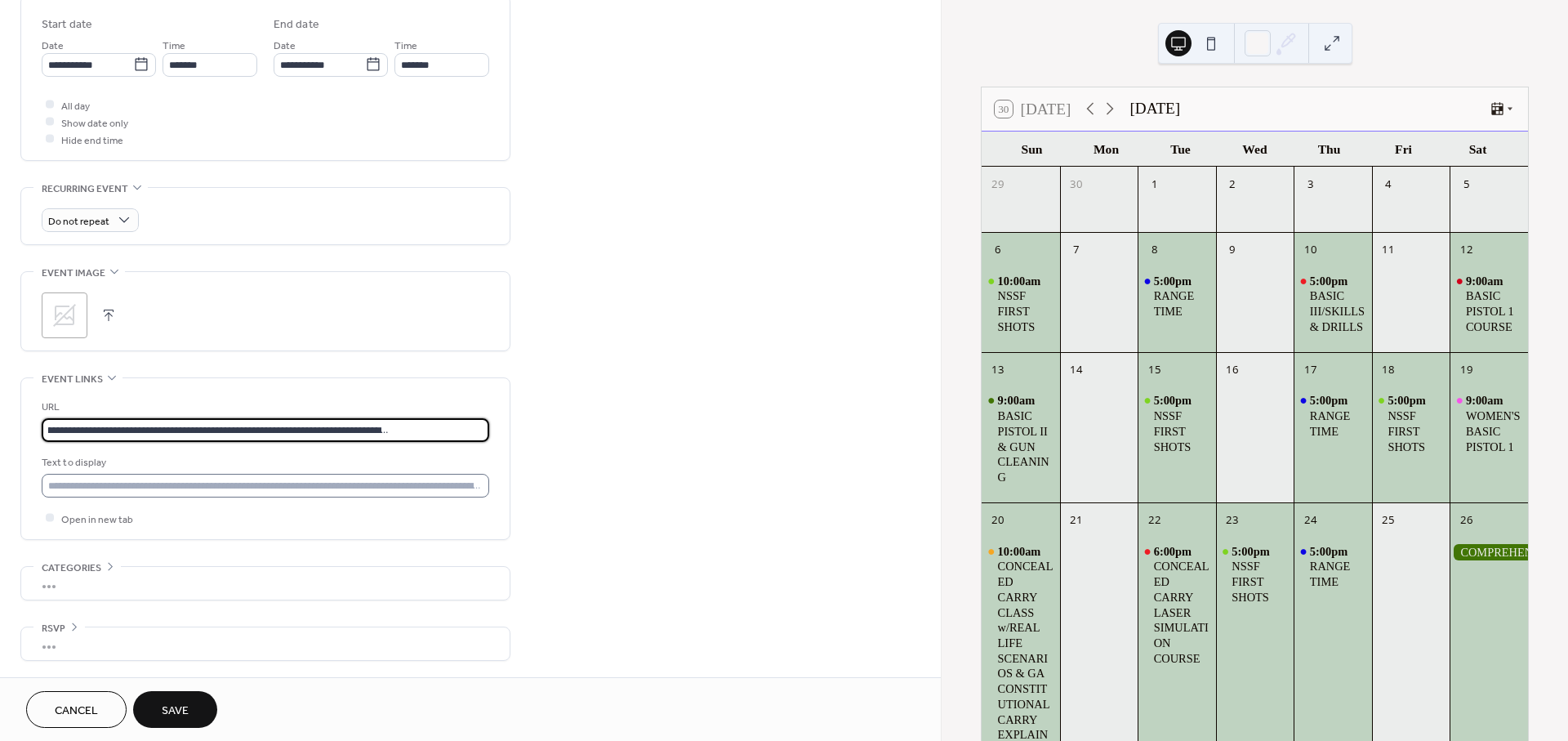 type on "**********" 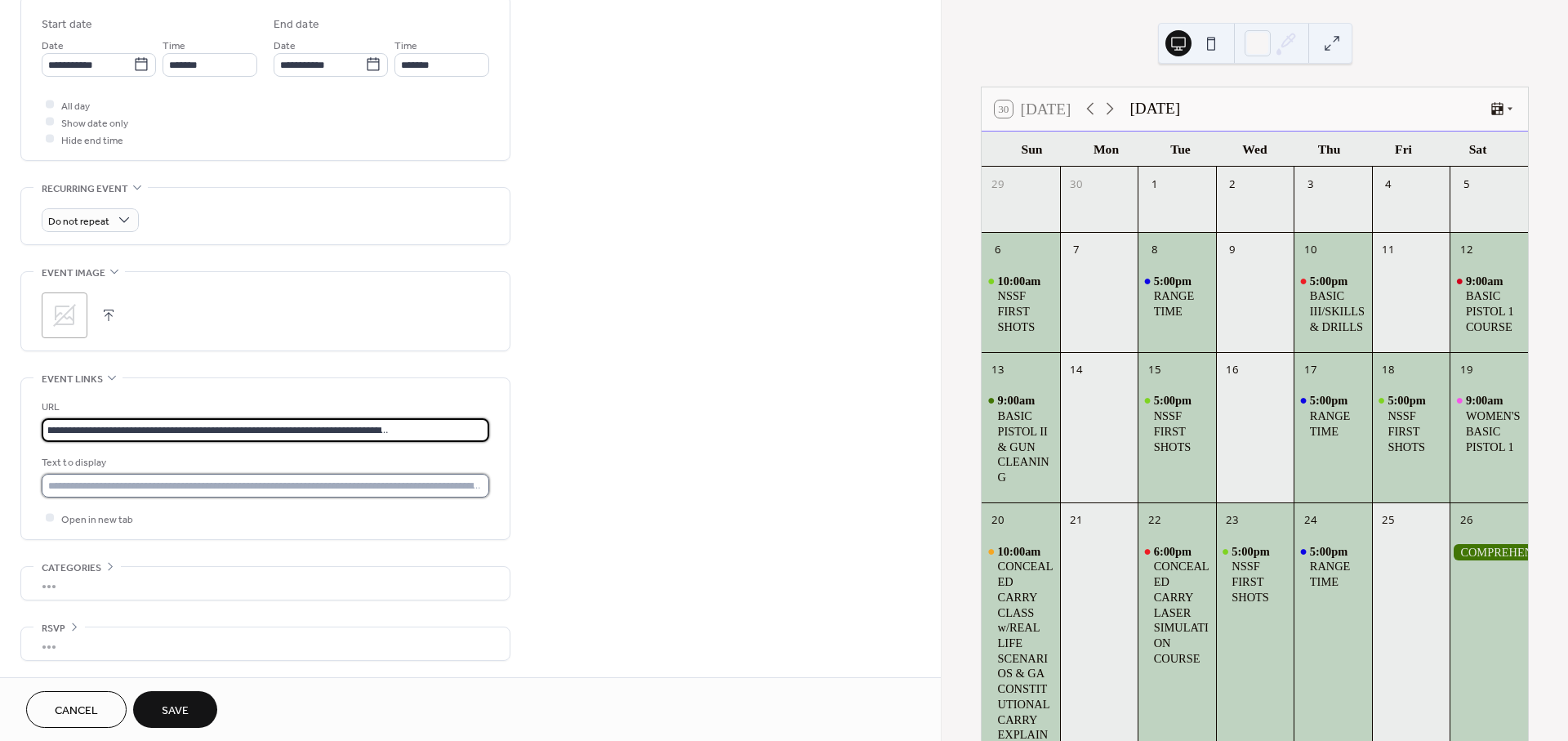 scroll, scrollTop: 0, scrollLeft: 0, axis: both 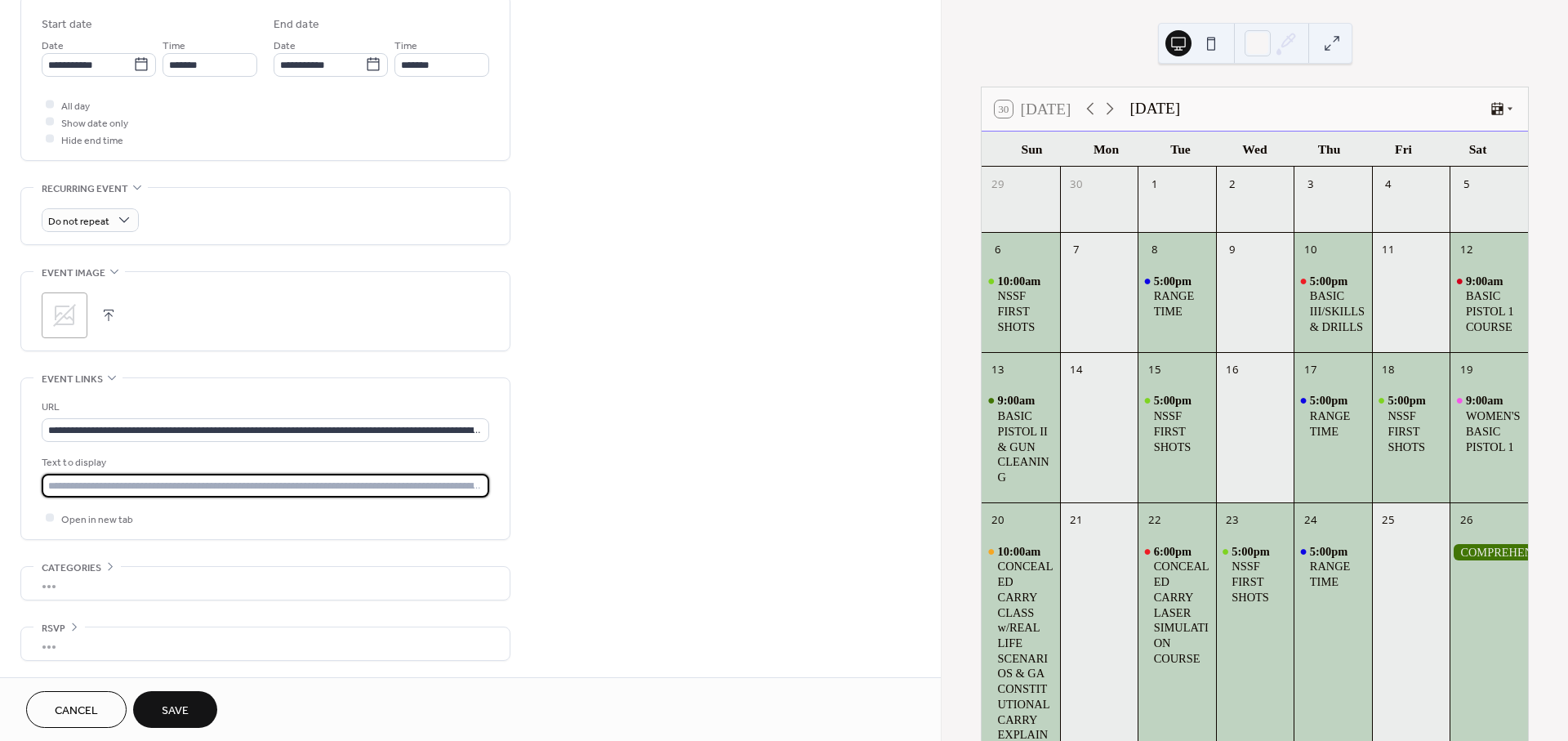 drag, startPoint x: 44, startPoint y: 481, endPoint x: 856, endPoint y: 574, distance: 817.3084 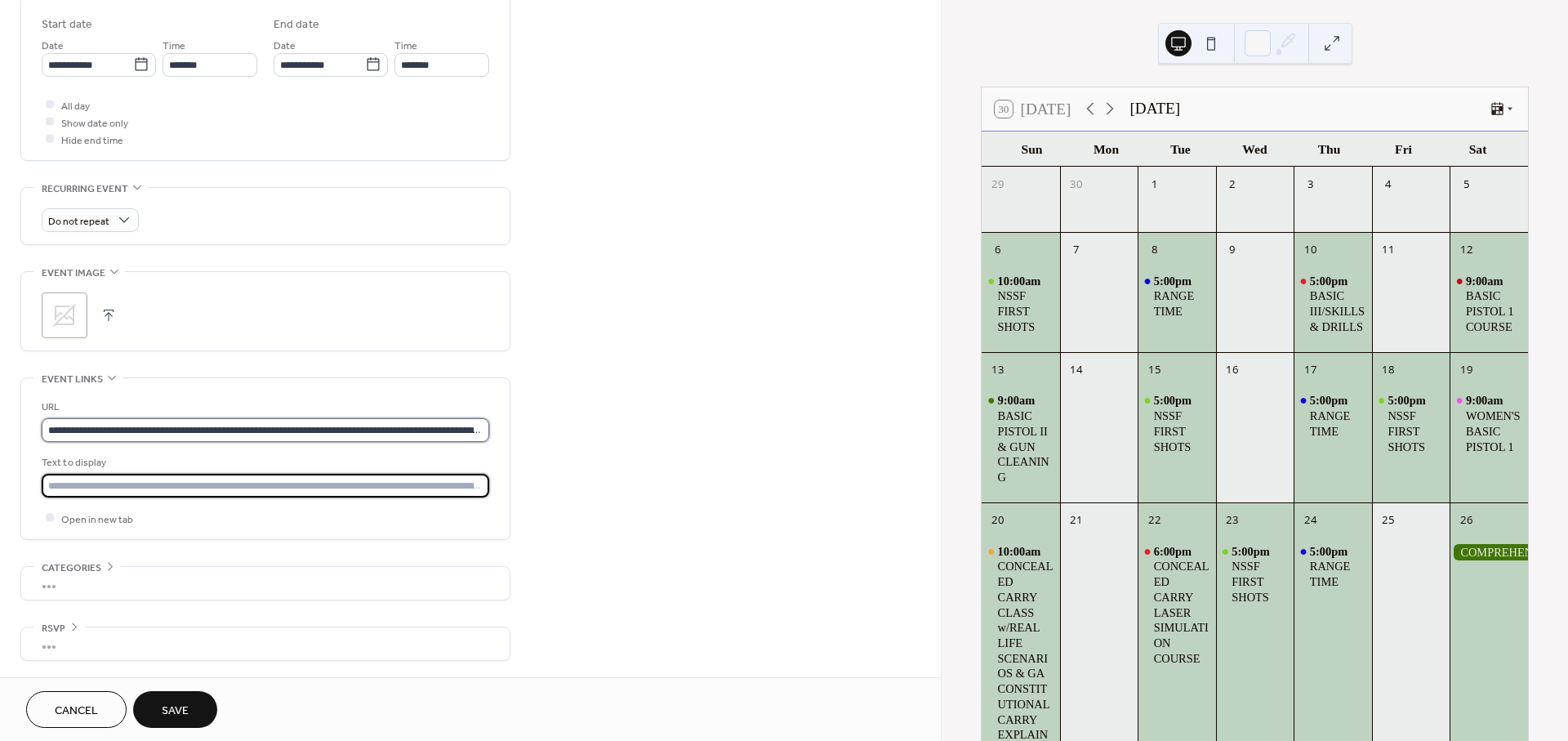 click on "**********" at bounding box center (265, 430) 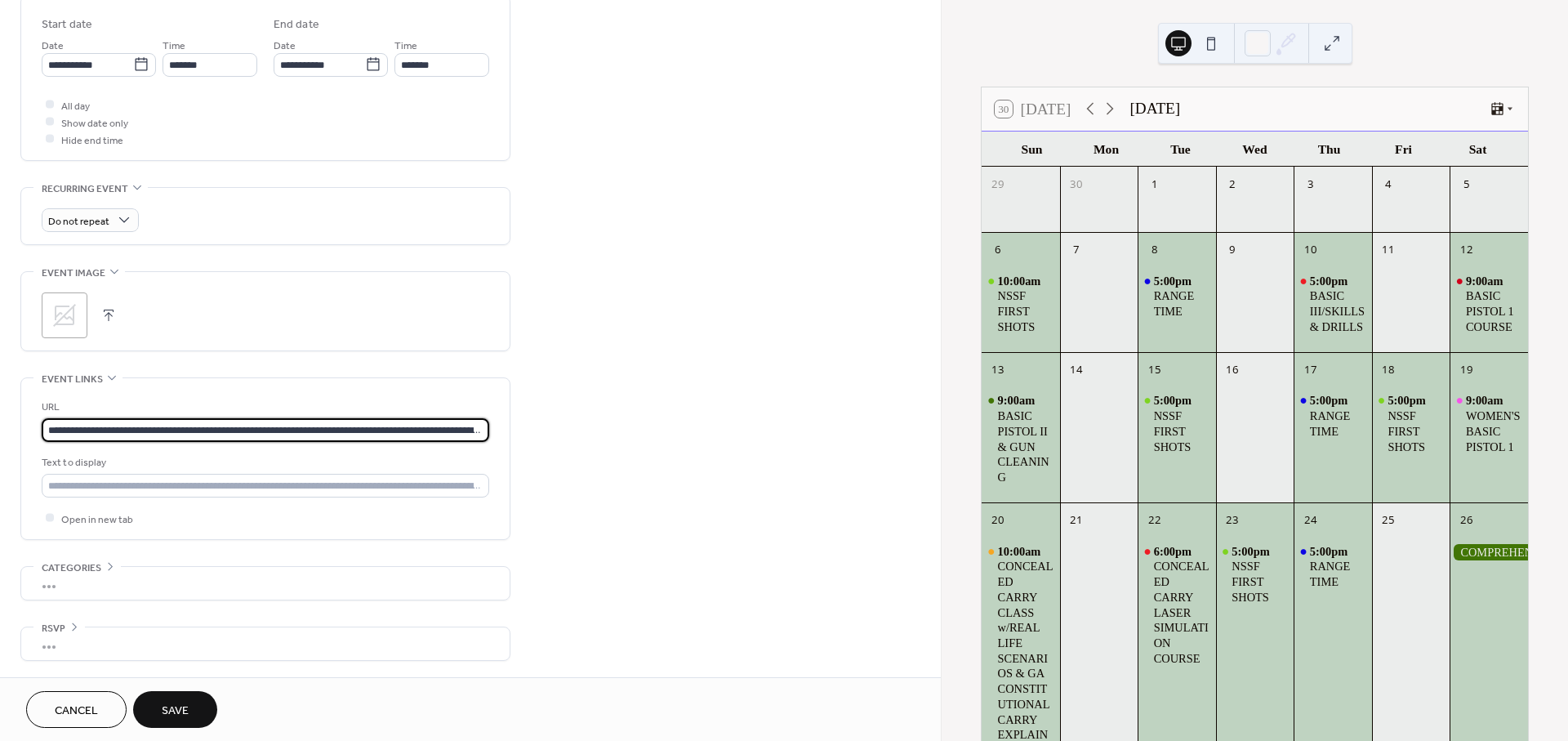 scroll, scrollTop: 0, scrollLeft: 167, axis: horizontal 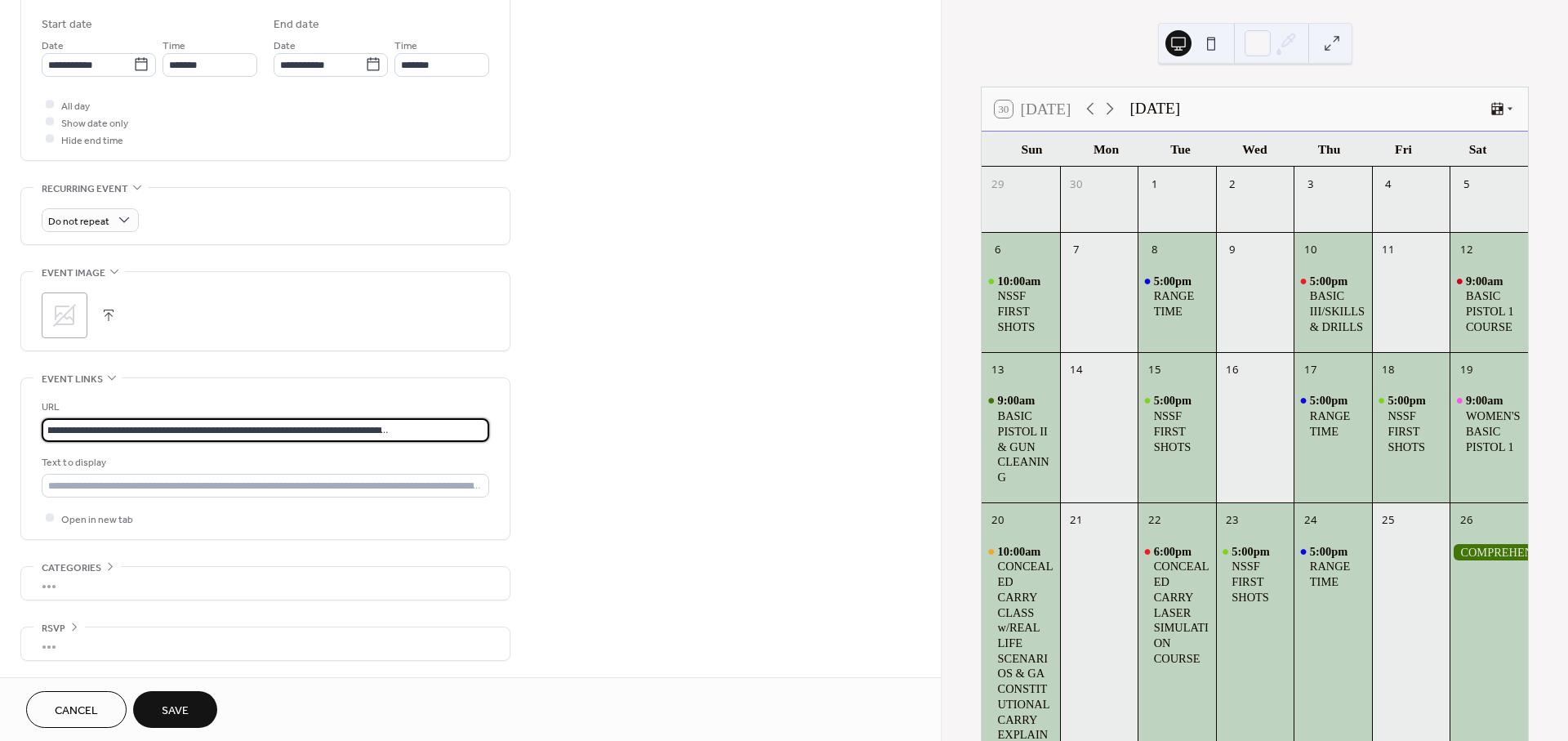 drag, startPoint x: 47, startPoint y: 423, endPoint x: 887, endPoint y: 431, distance: 840.0381 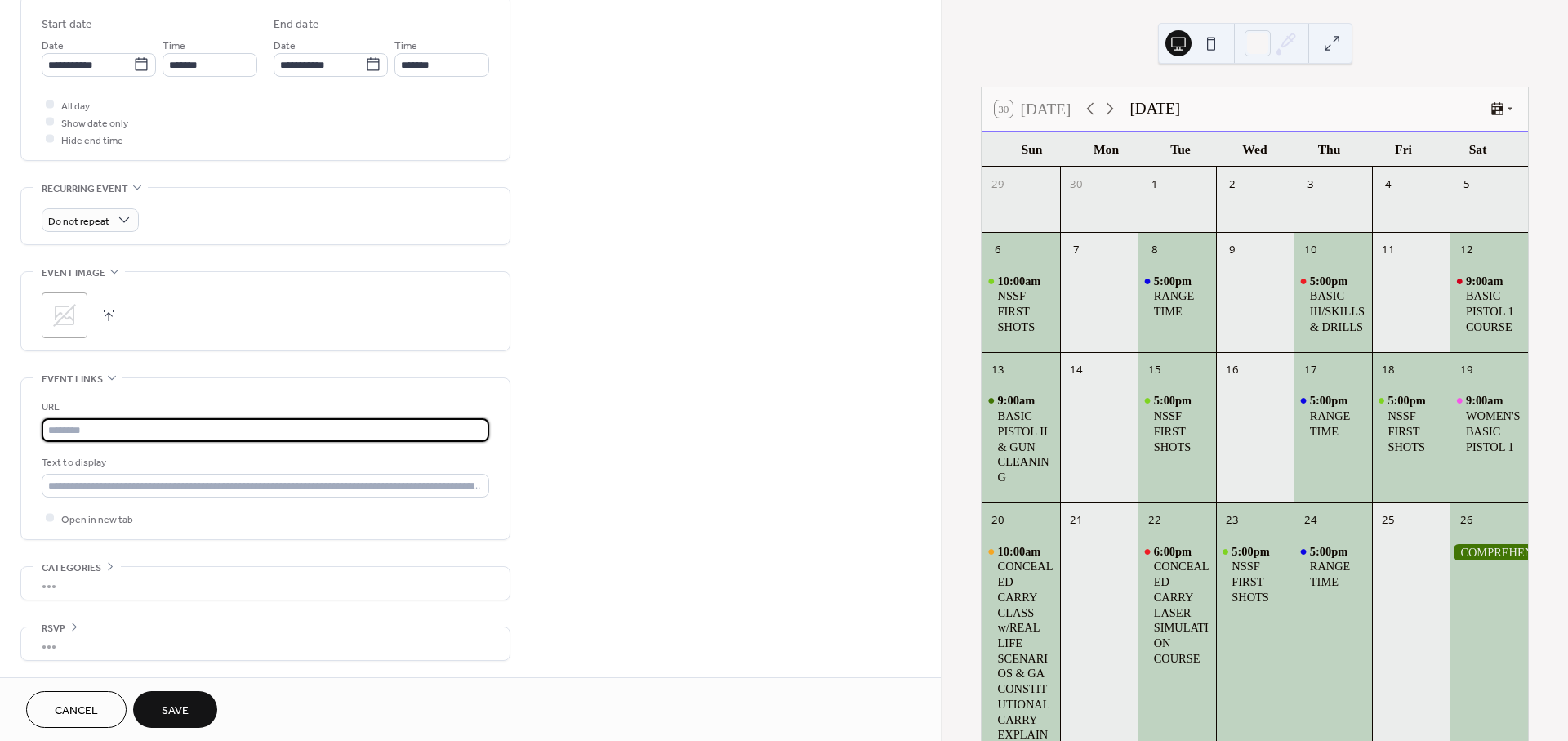 scroll, scrollTop: 0, scrollLeft: 0, axis: both 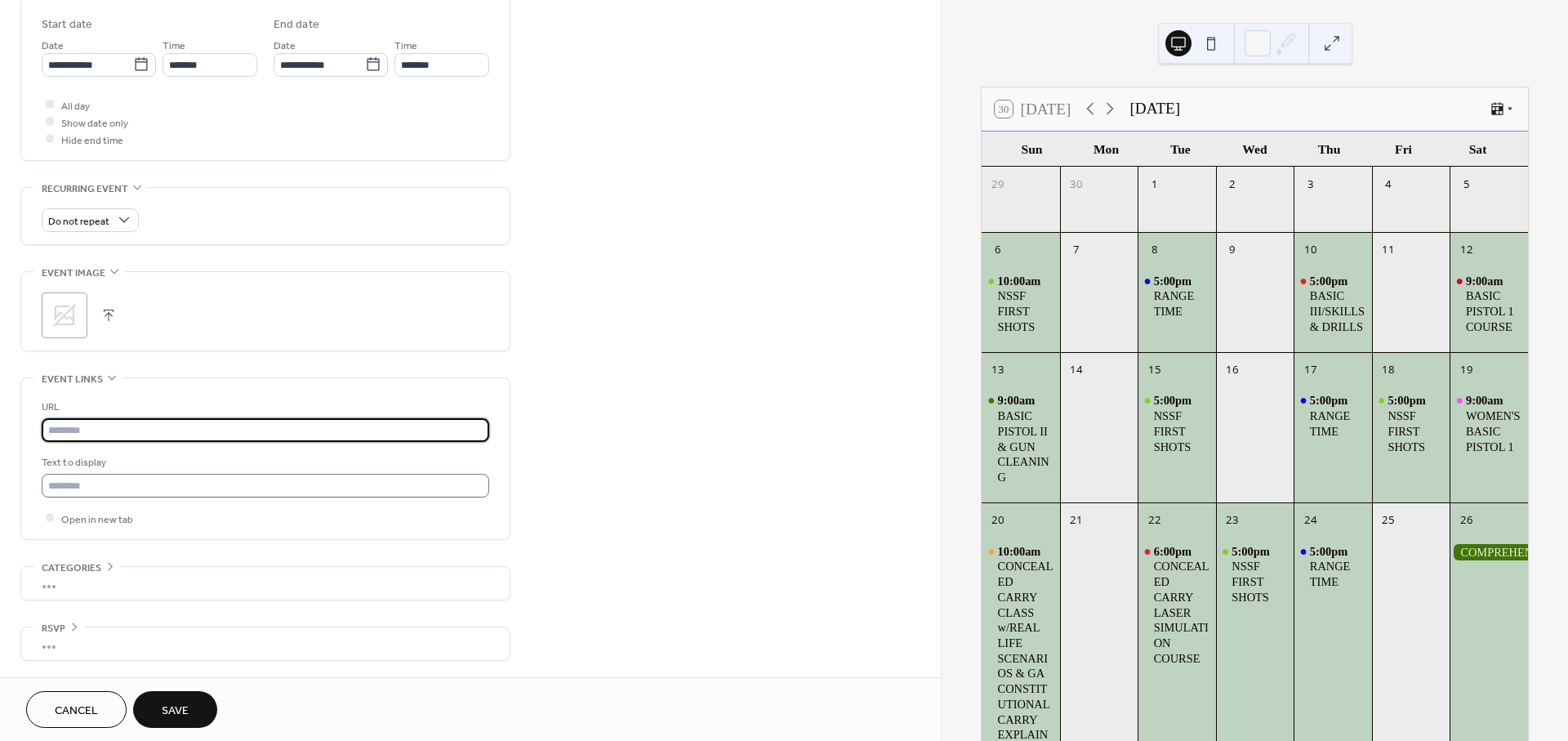 type 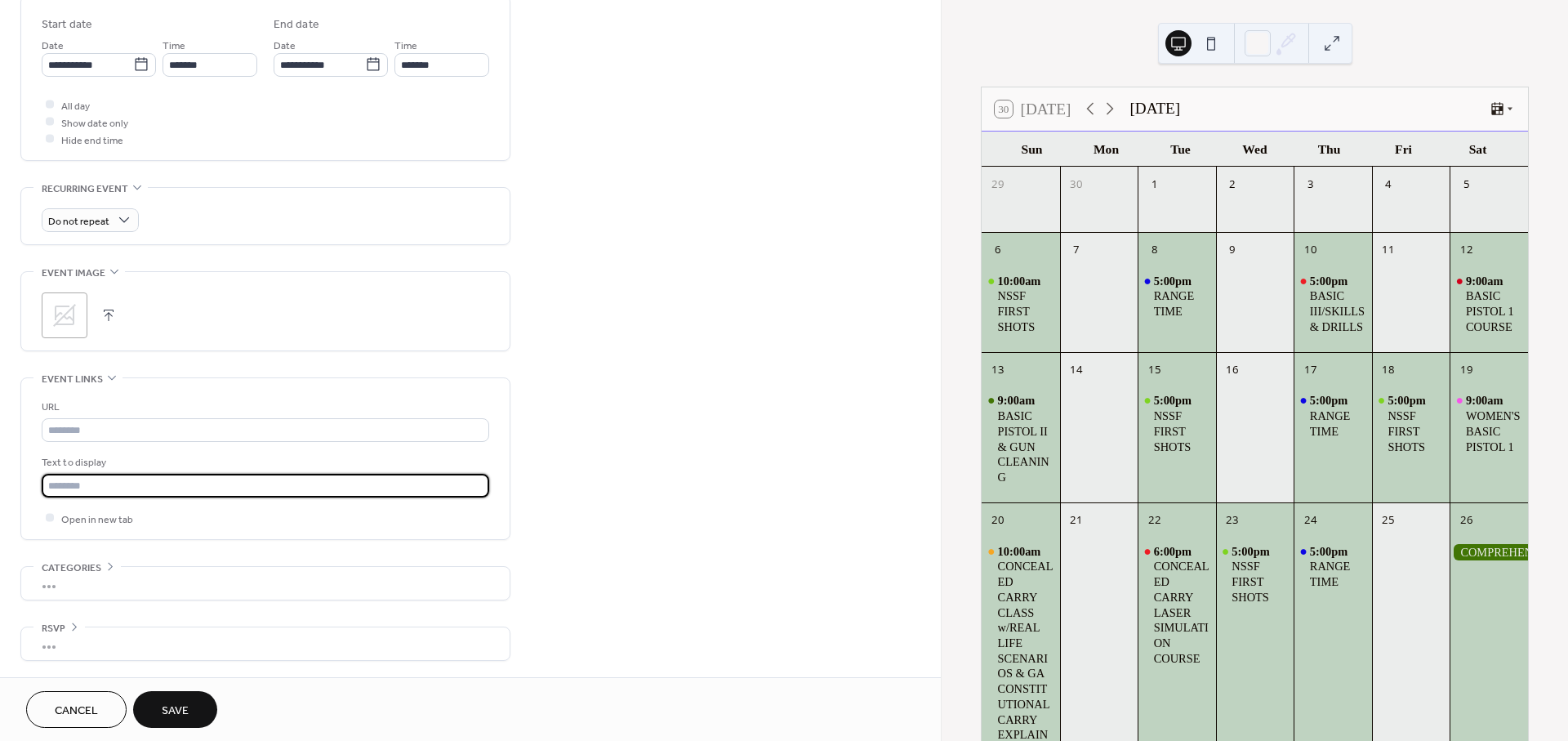 click at bounding box center [265, 485] 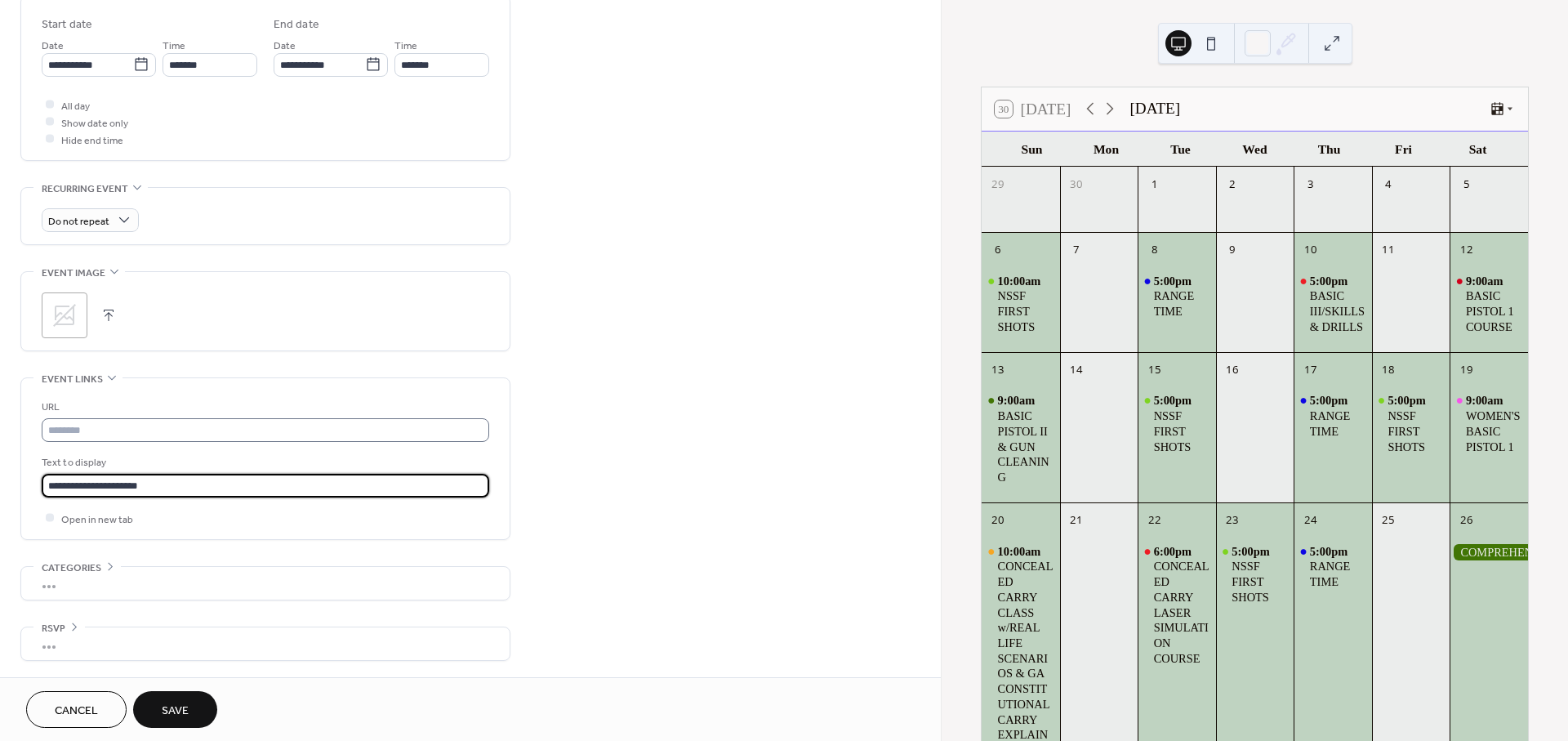 type on "**********" 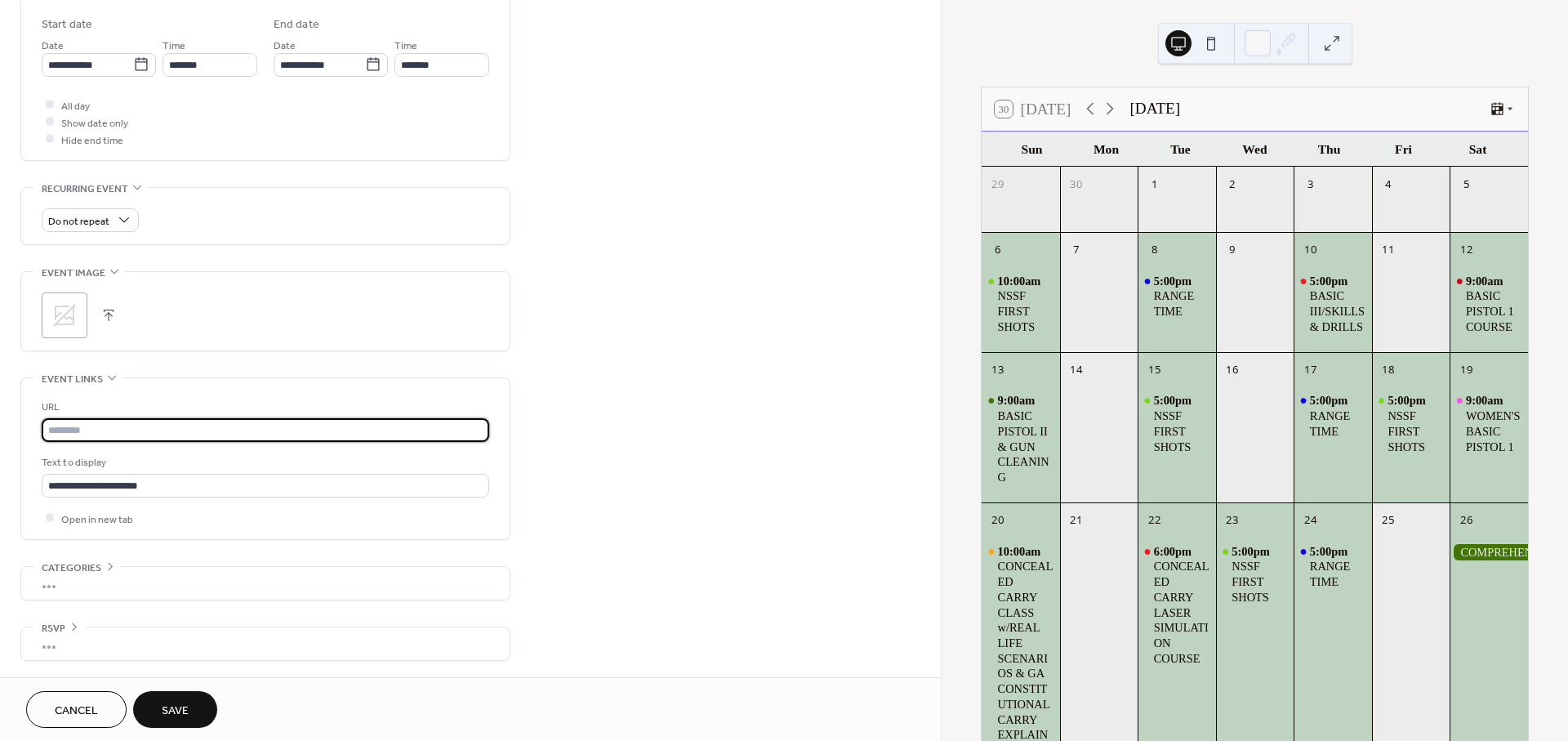 click at bounding box center [265, 430] 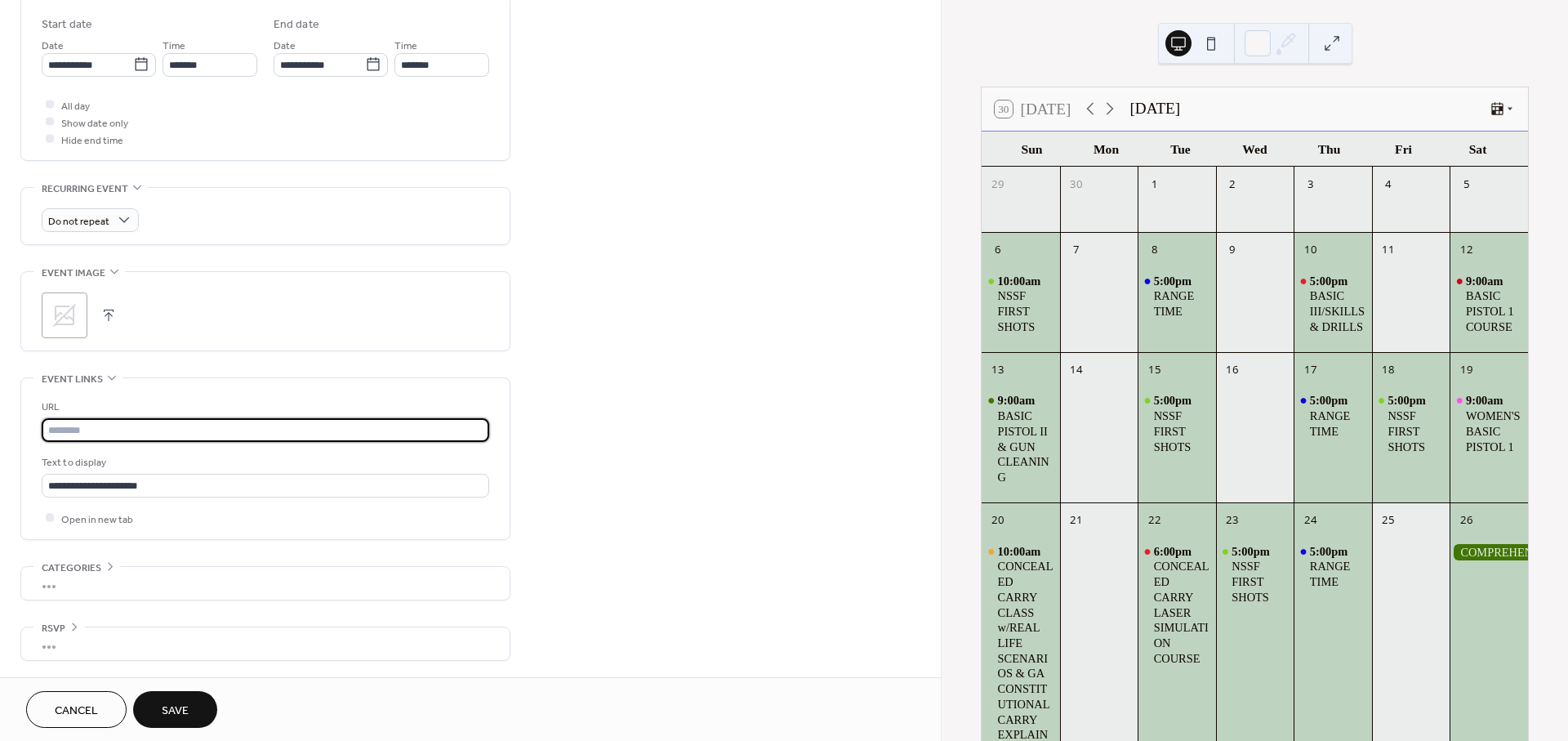 paste on "**********" 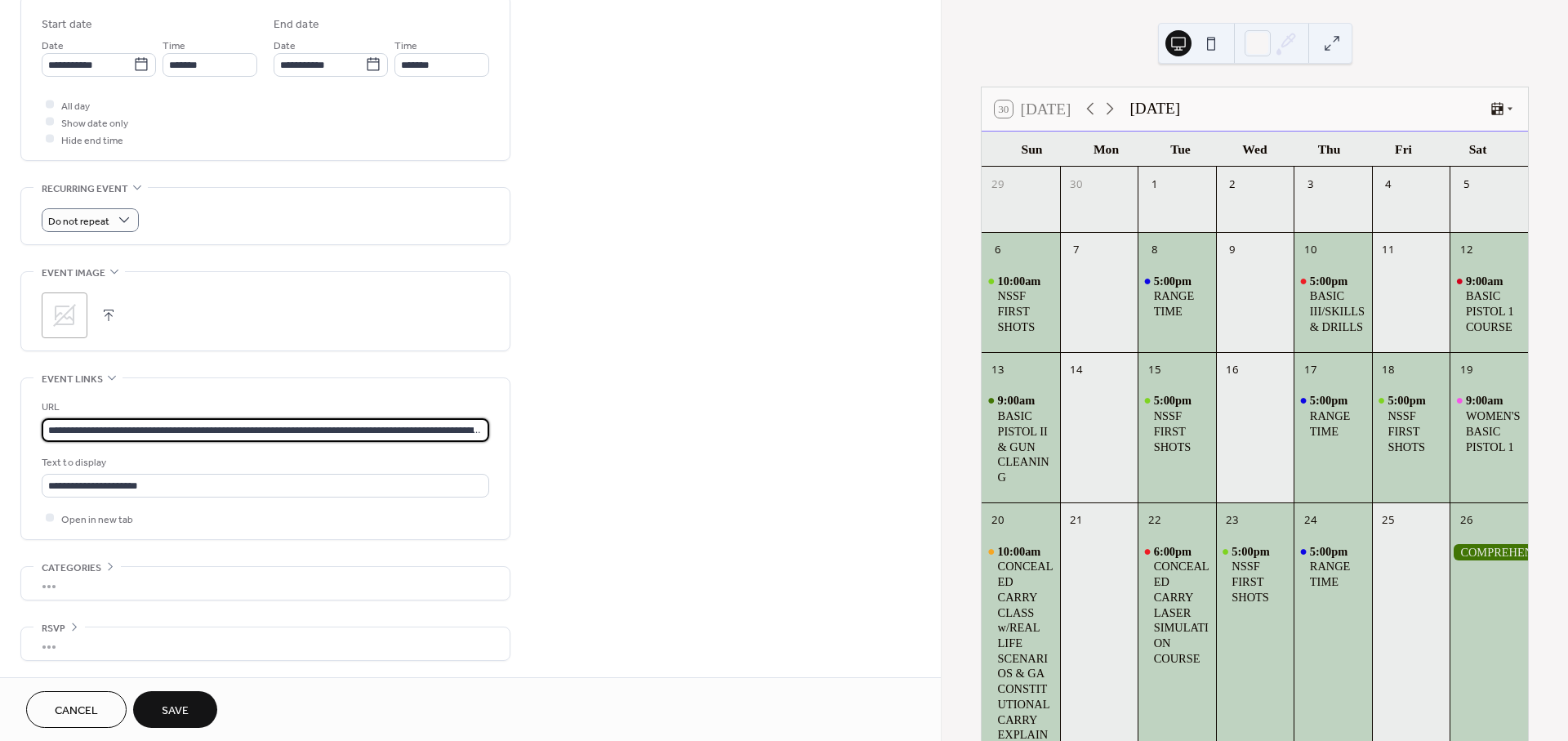 scroll, scrollTop: 0, scrollLeft: 167, axis: horizontal 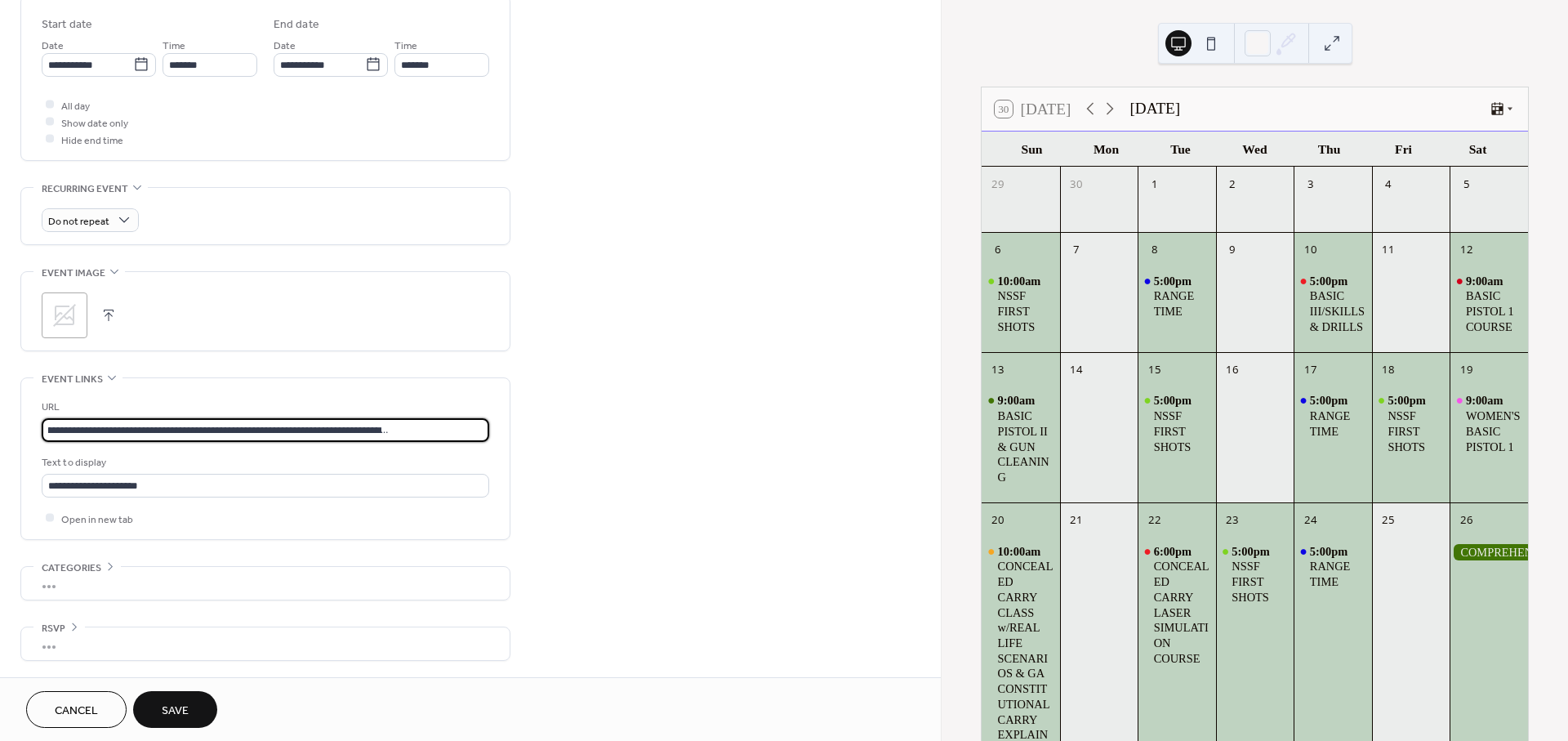 type on "**********" 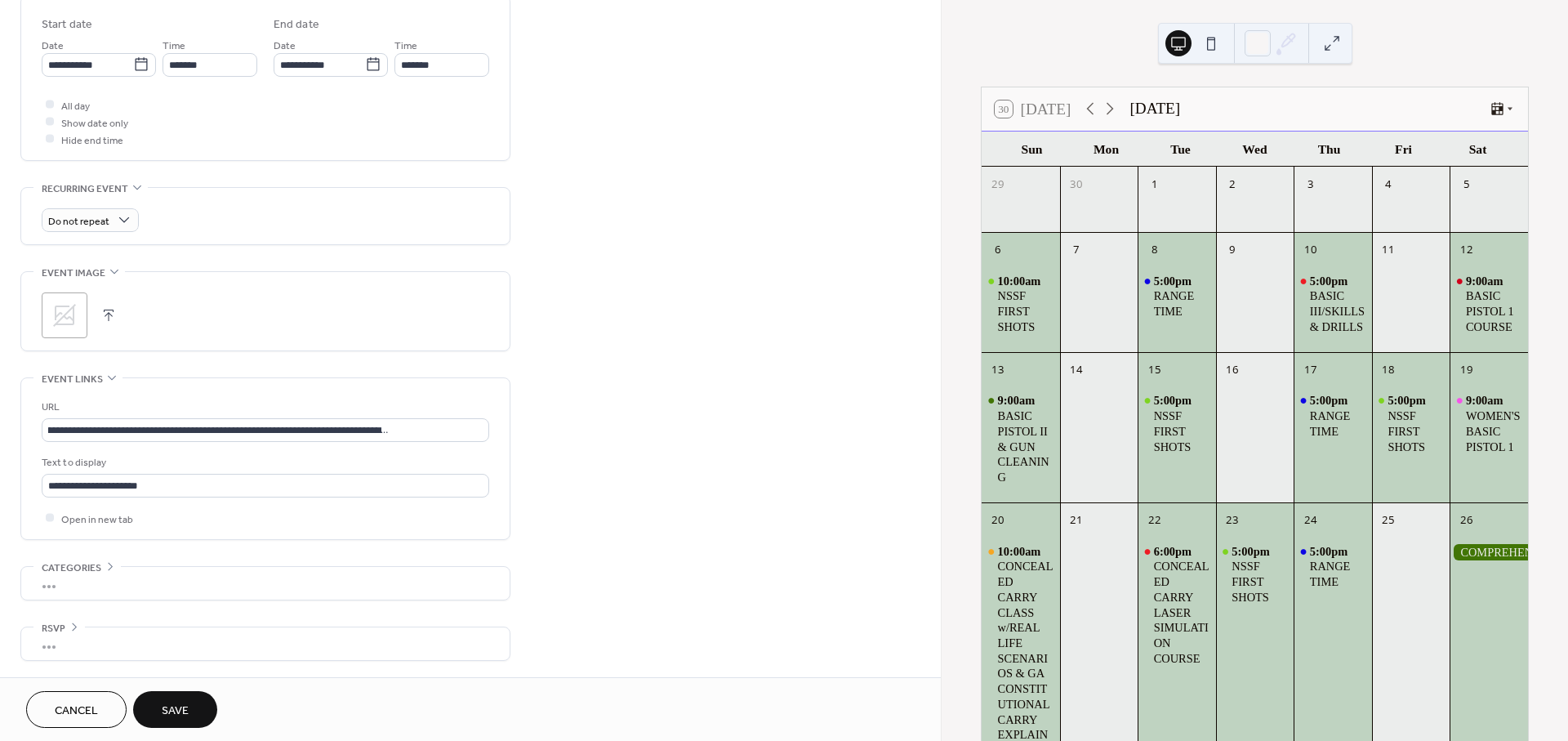 scroll, scrollTop: 0, scrollLeft: 0, axis: both 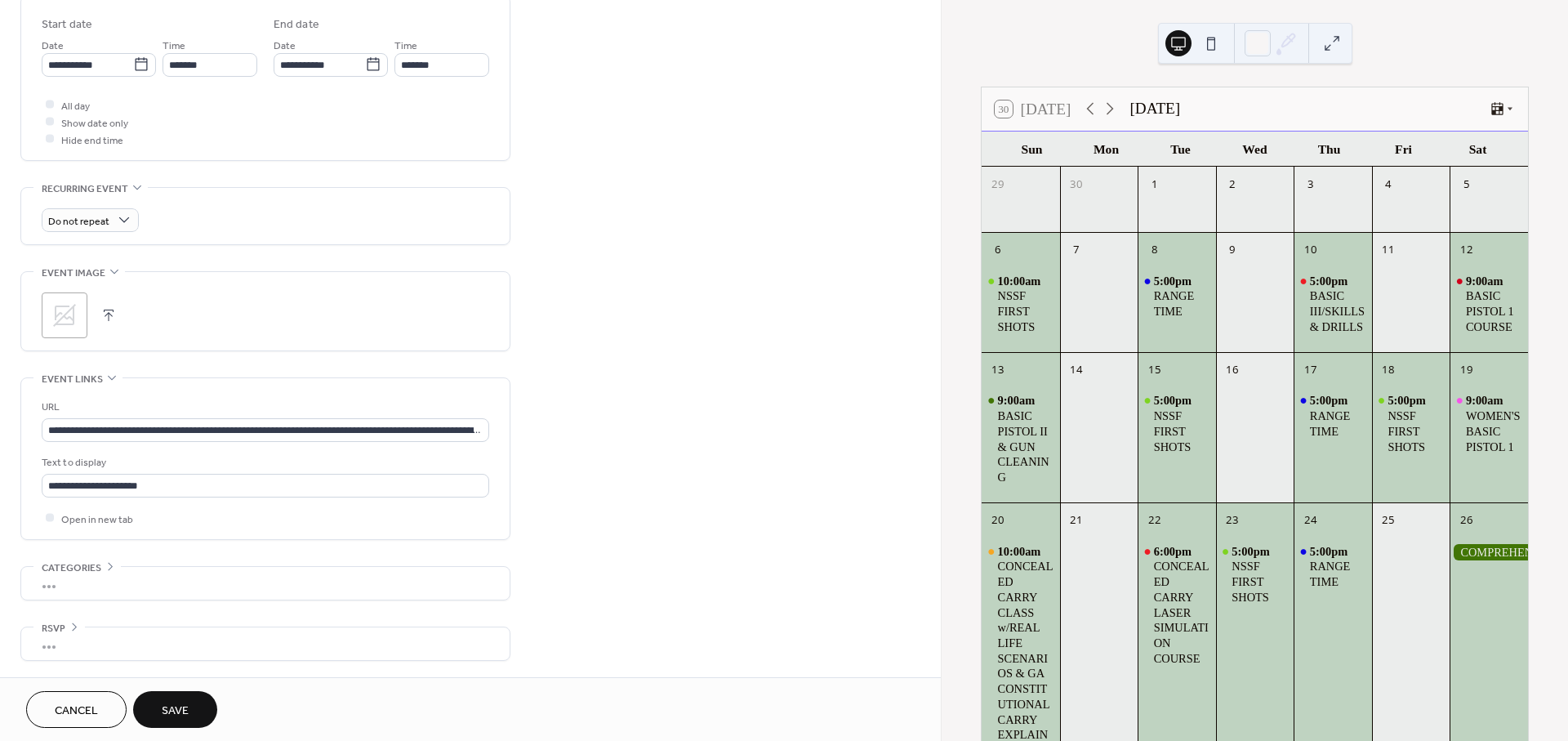 click on "•••" at bounding box center (265, 583) 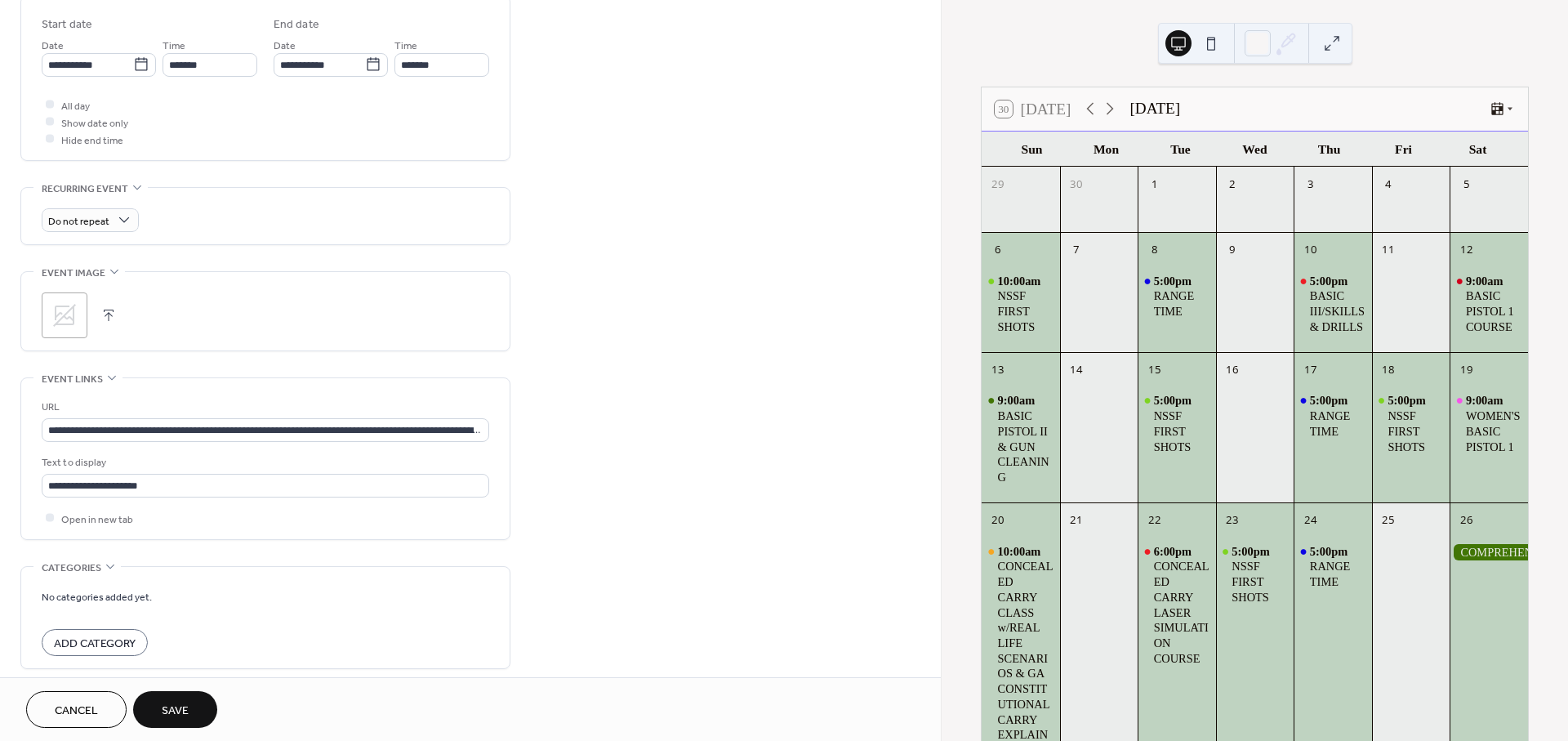 click on "**********" at bounding box center (470, 150) 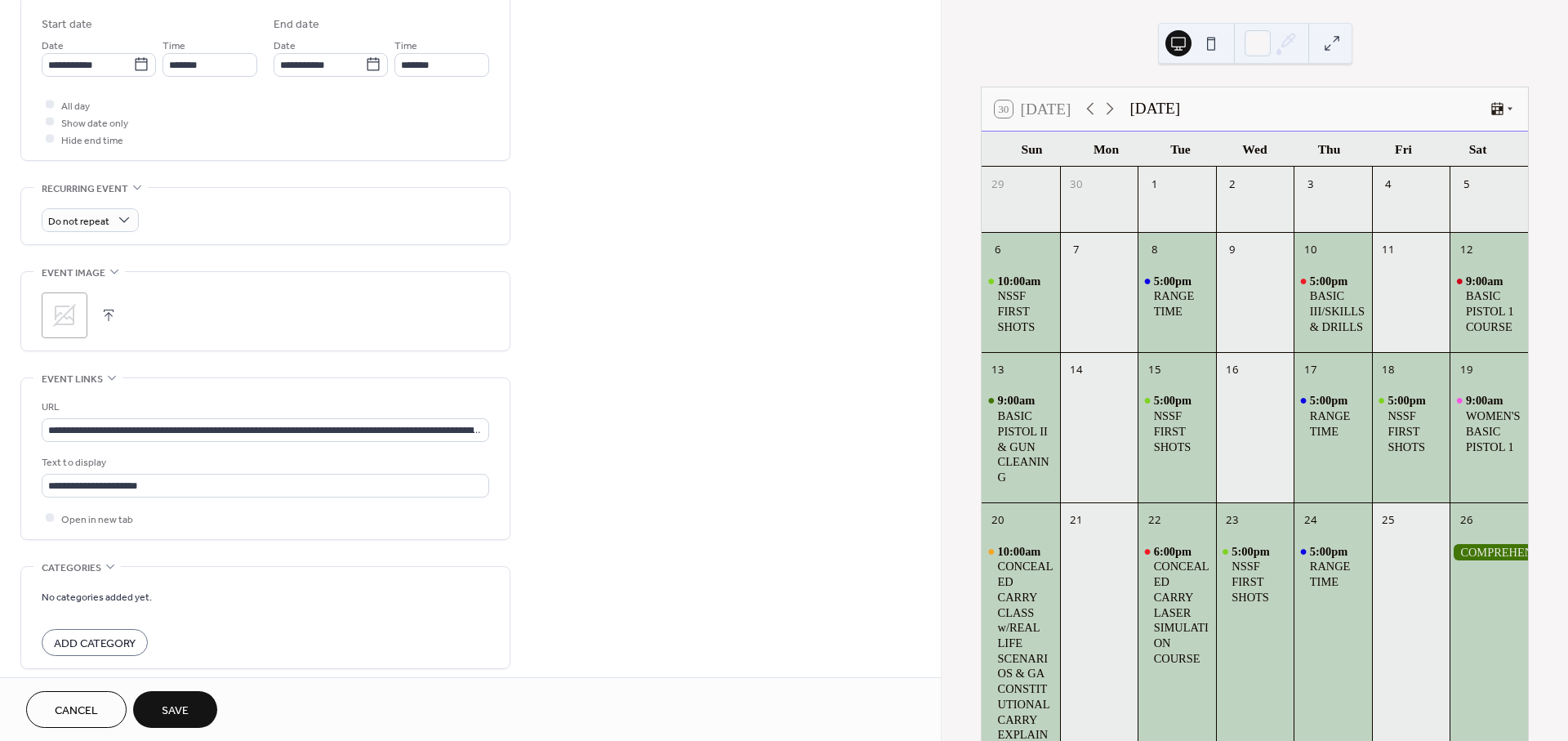 scroll, scrollTop: 605, scrollLeft: 0, axis: vertical 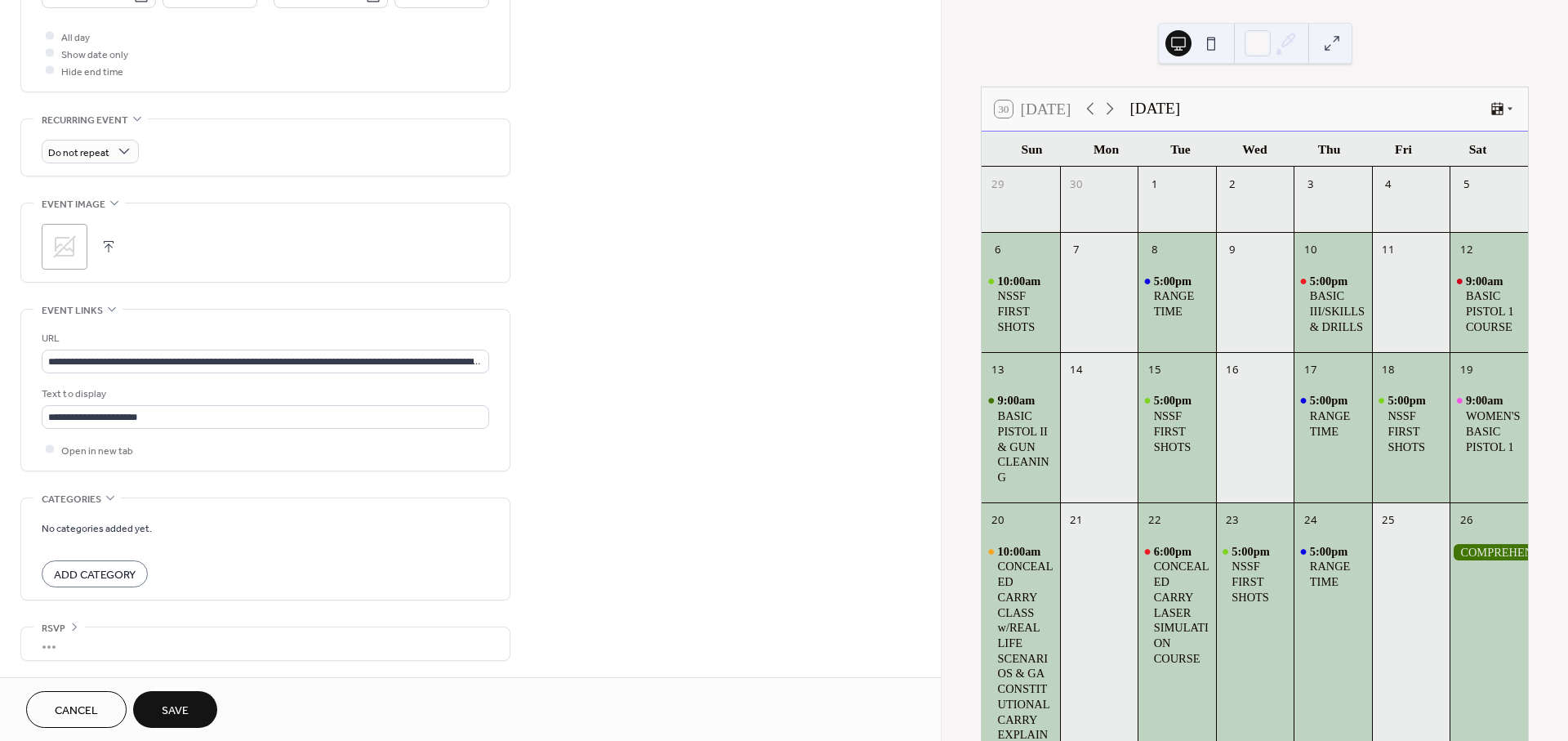 click on "**********" at bounding box center [470, 81] 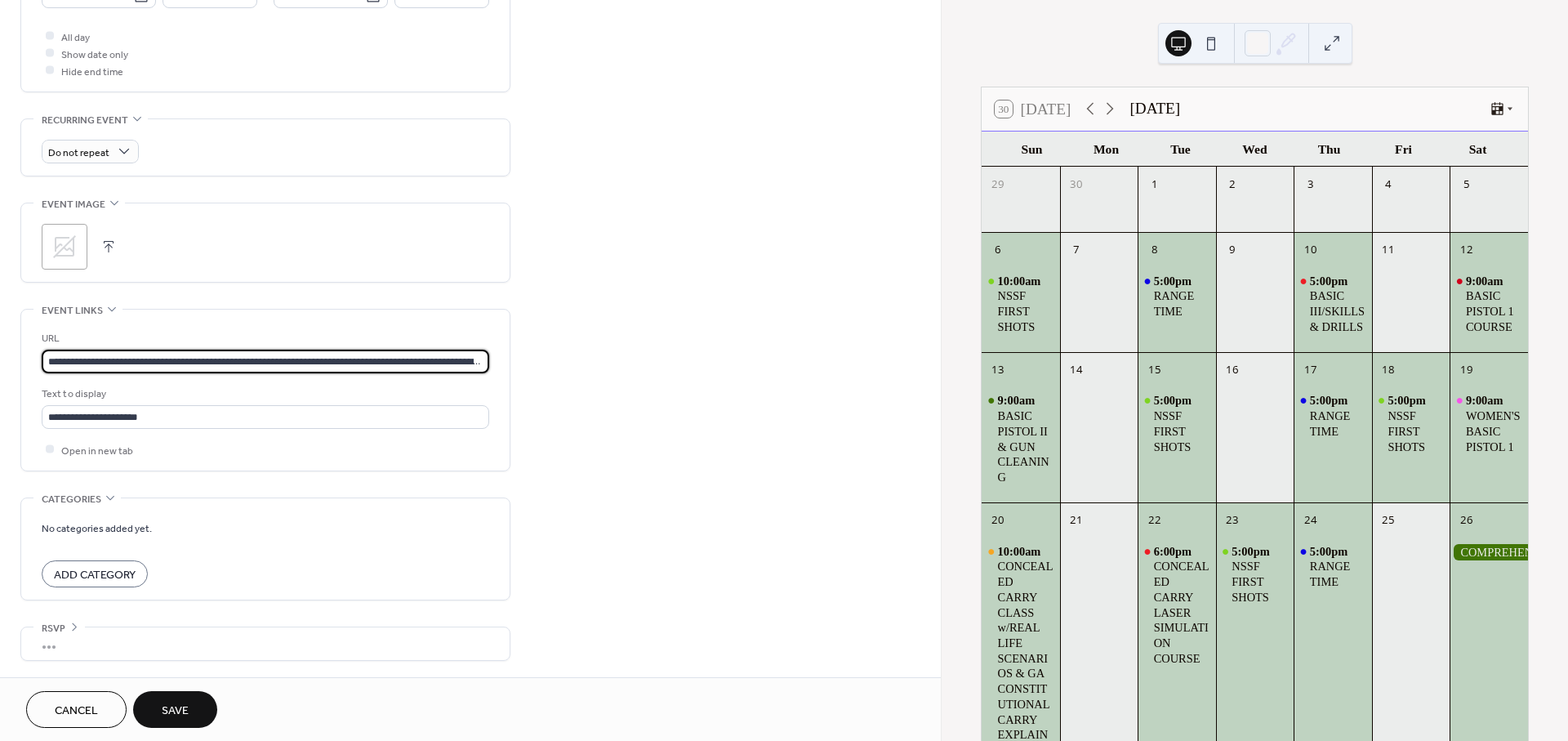 scroll, scrollTop: 0, scrollLeft: 167, axis: horizontal 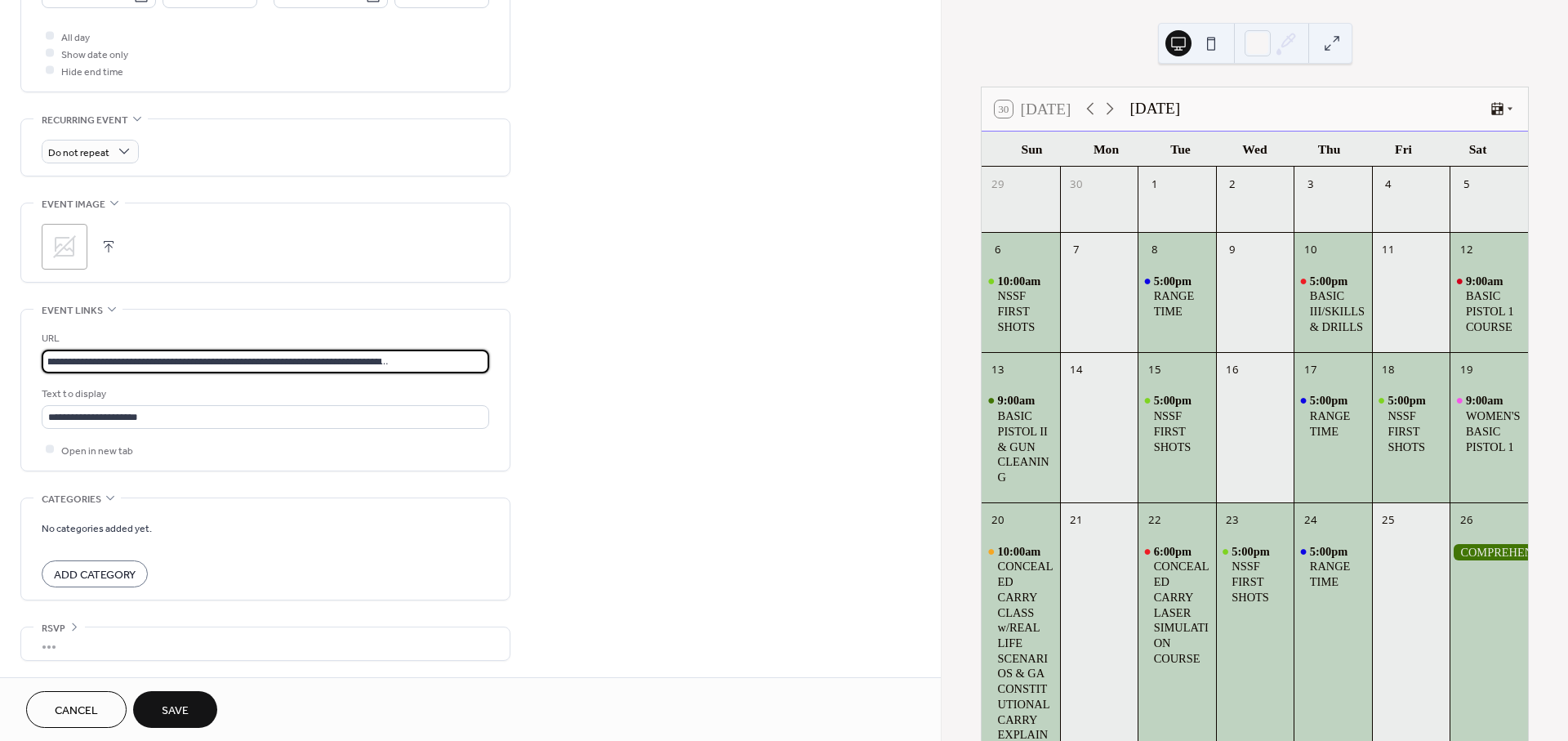 drag, startPoint x: 46, startPoint y: 359, endPoint x: 1127, endPoint y: 421, distance: 1082.7765 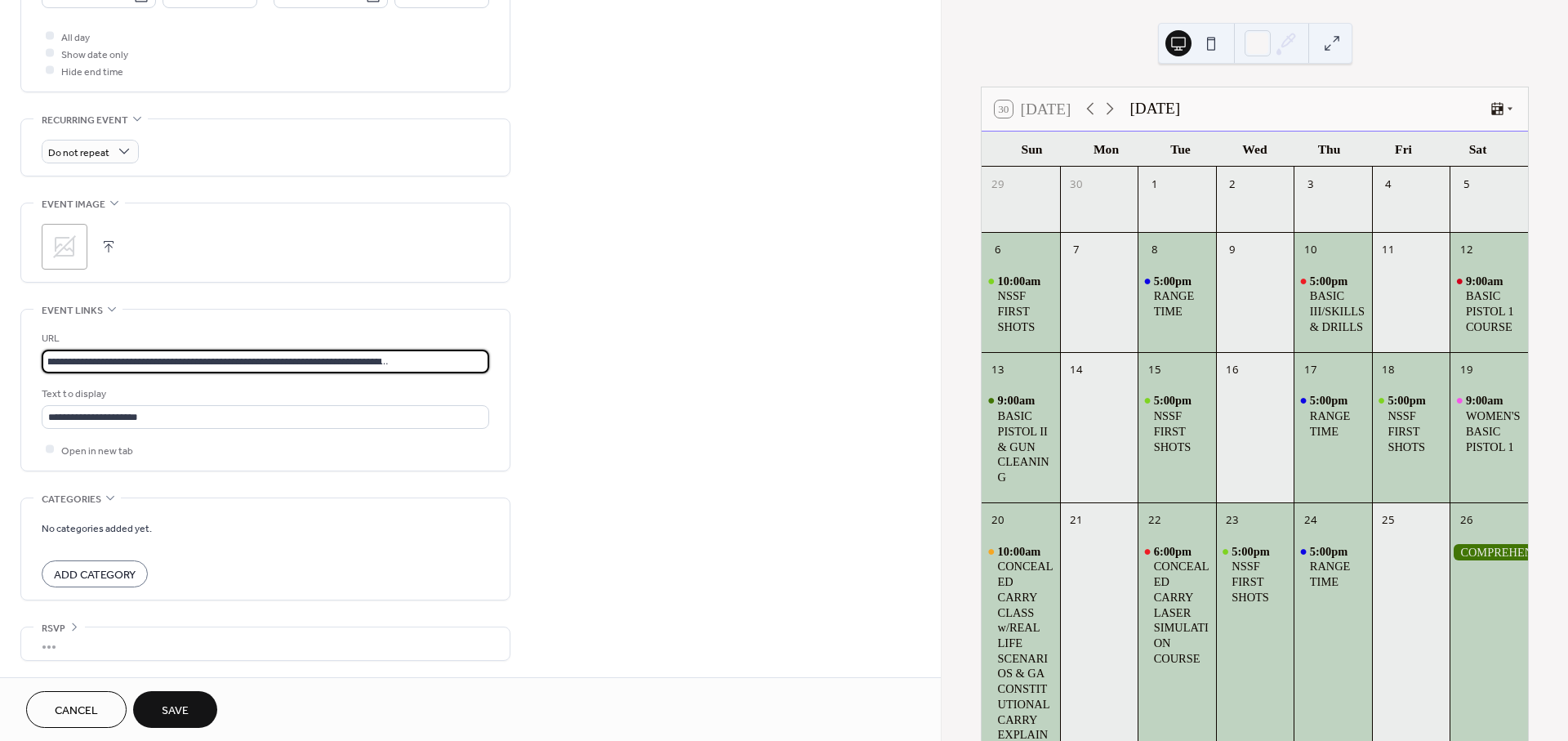 click on "**********" at bounding box center [784, 370] 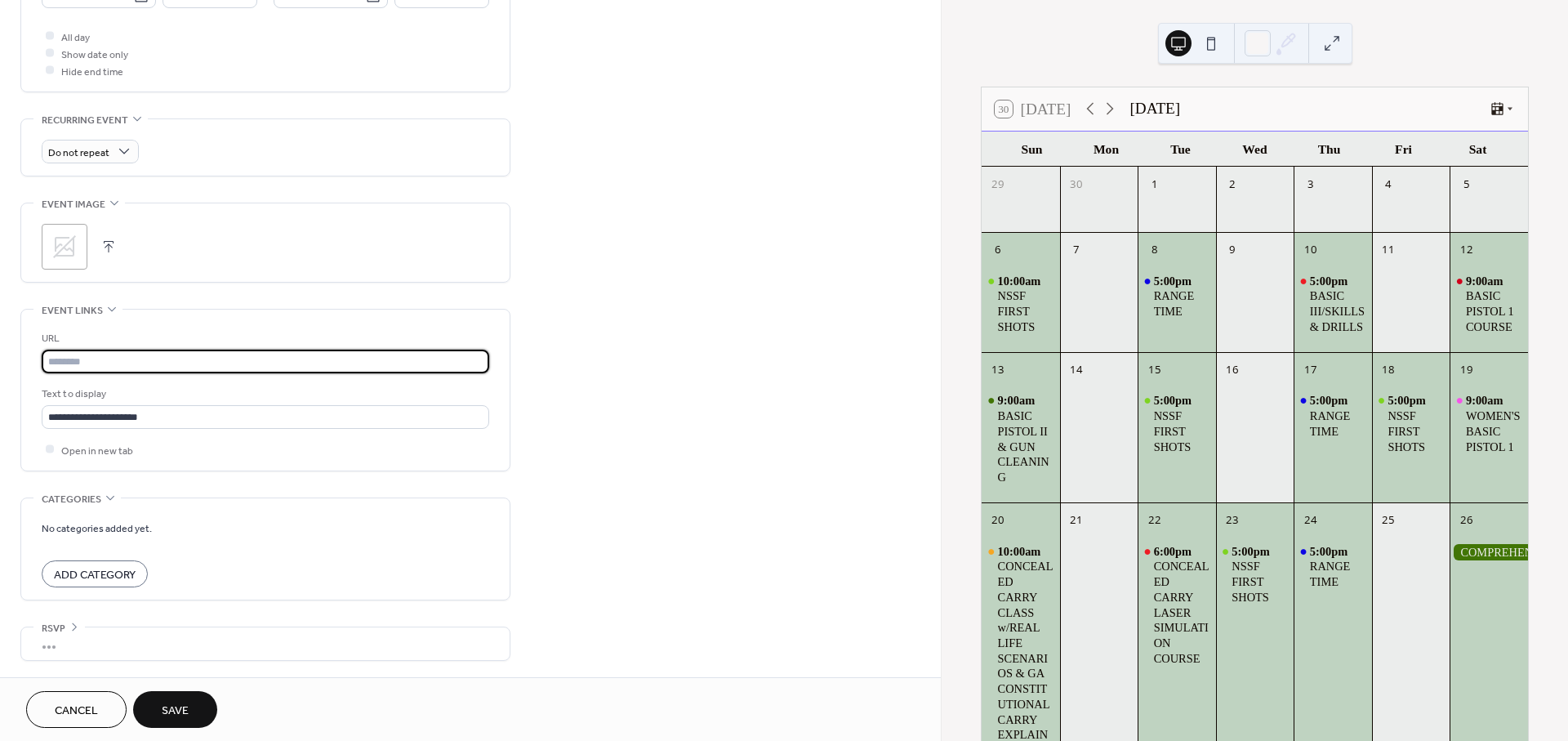 scroll, scrollTop: 0, scrollLeft: 0, axis: both 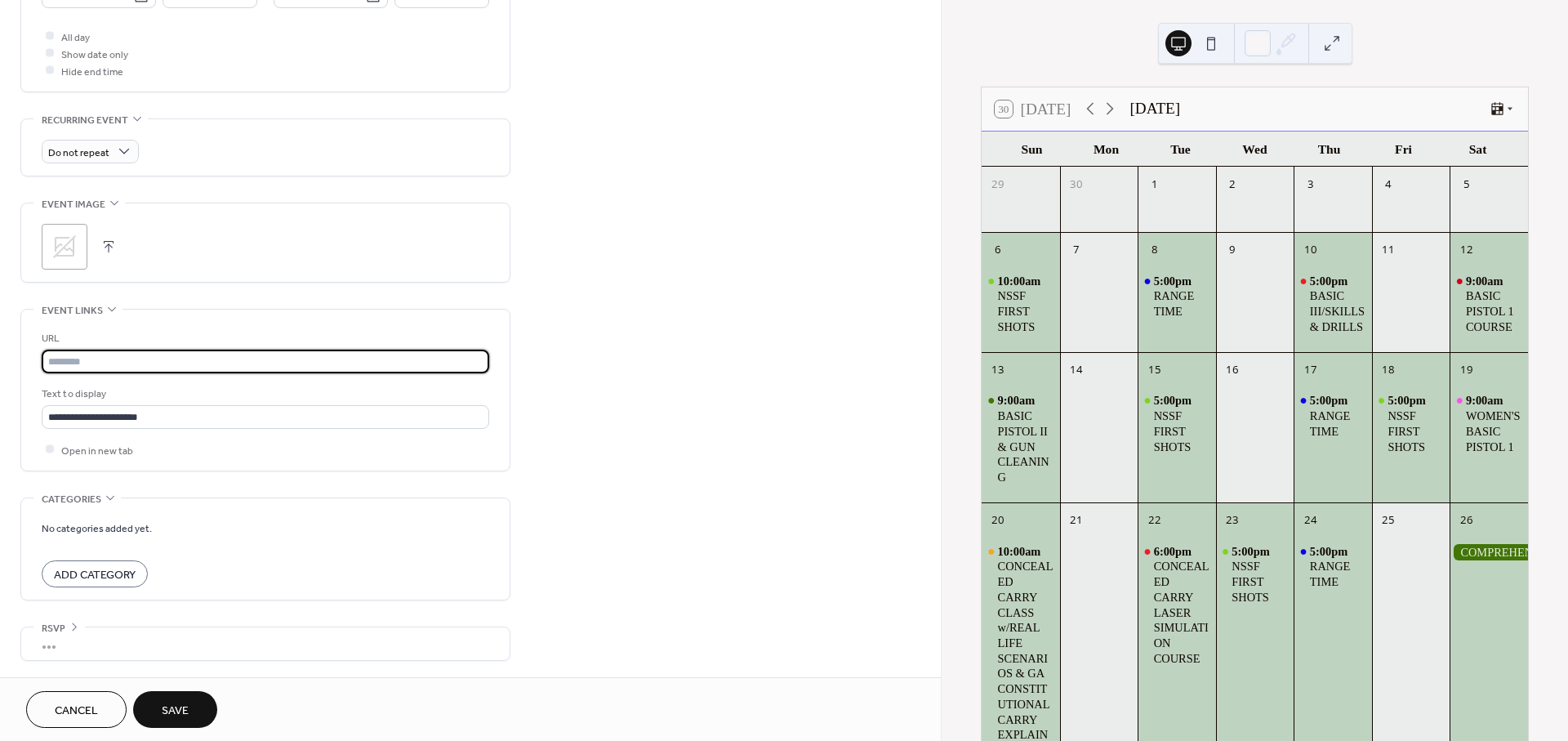 paste on "**********" 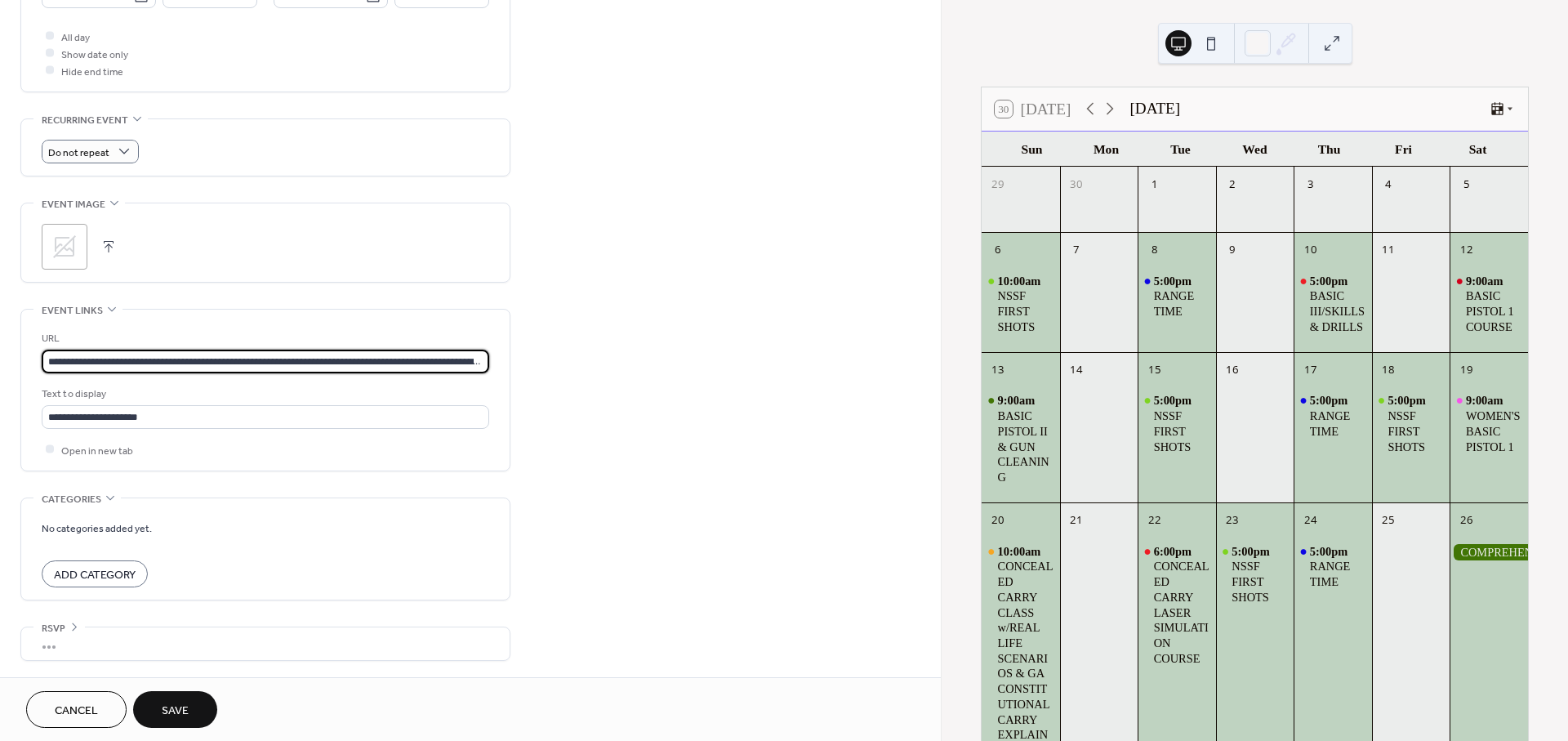 scroll, scrollTop: 0, scrollLeft: 172, axis: horizontal 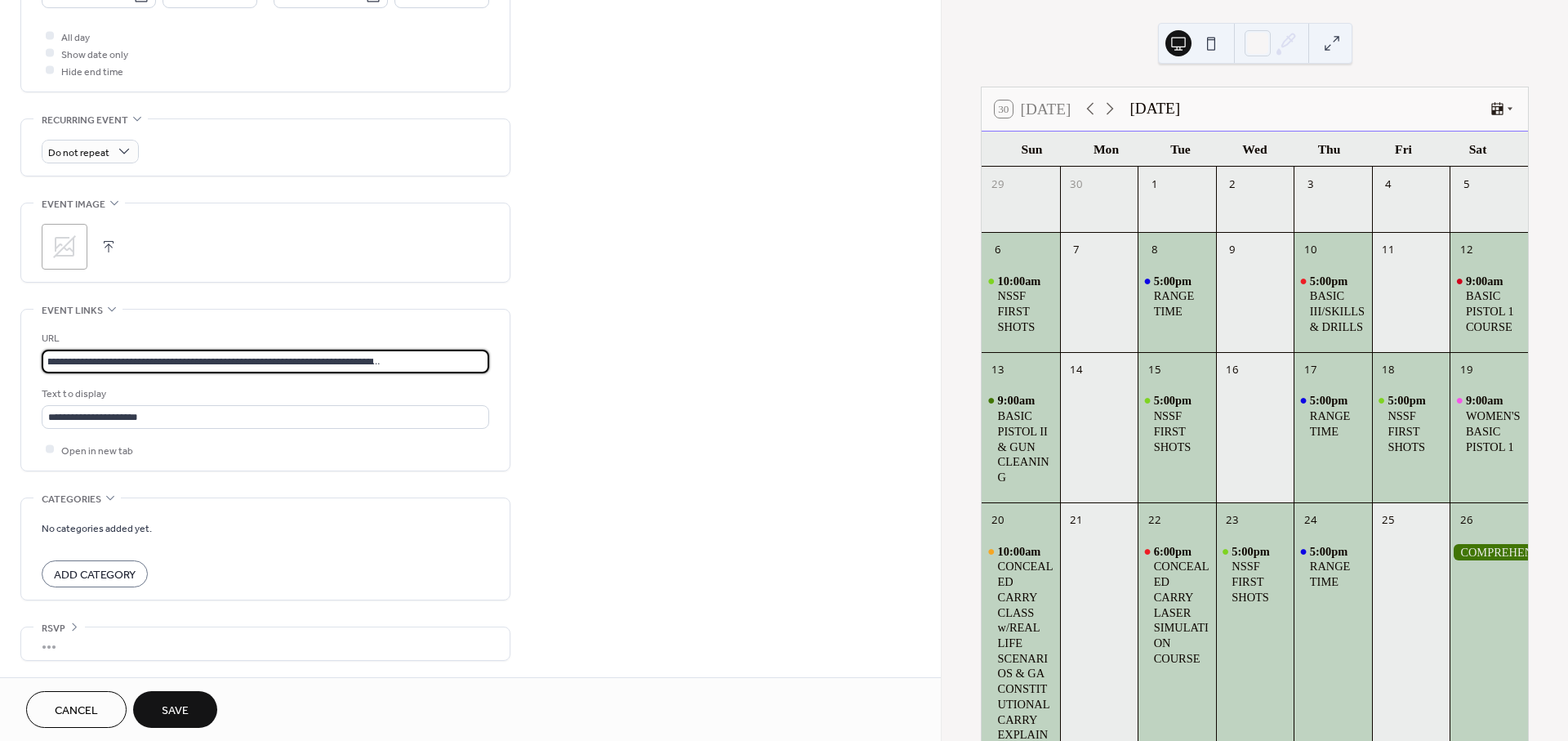 type on "**********" 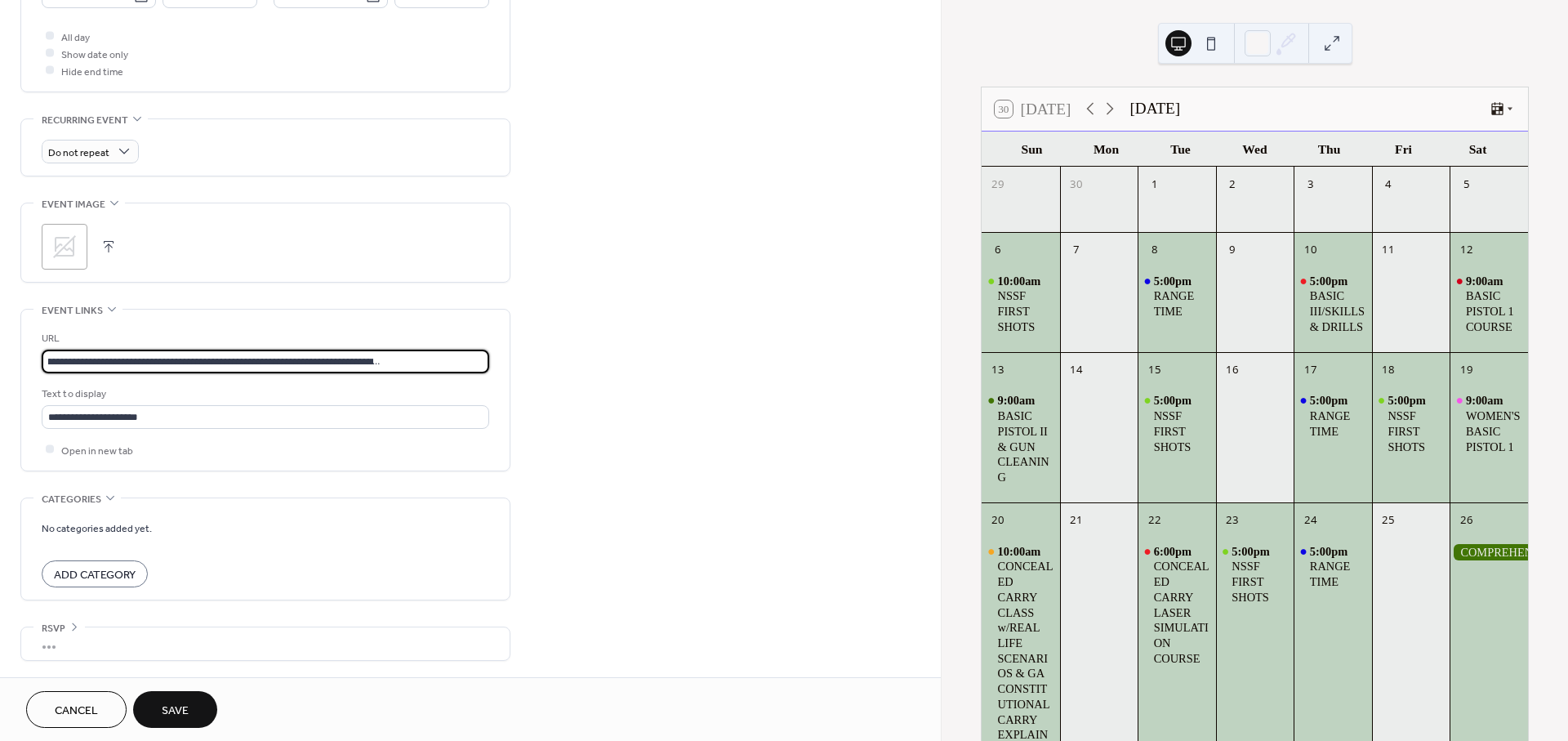 scroll, scrollTop: 0, scrollLeft: 0, axis: both 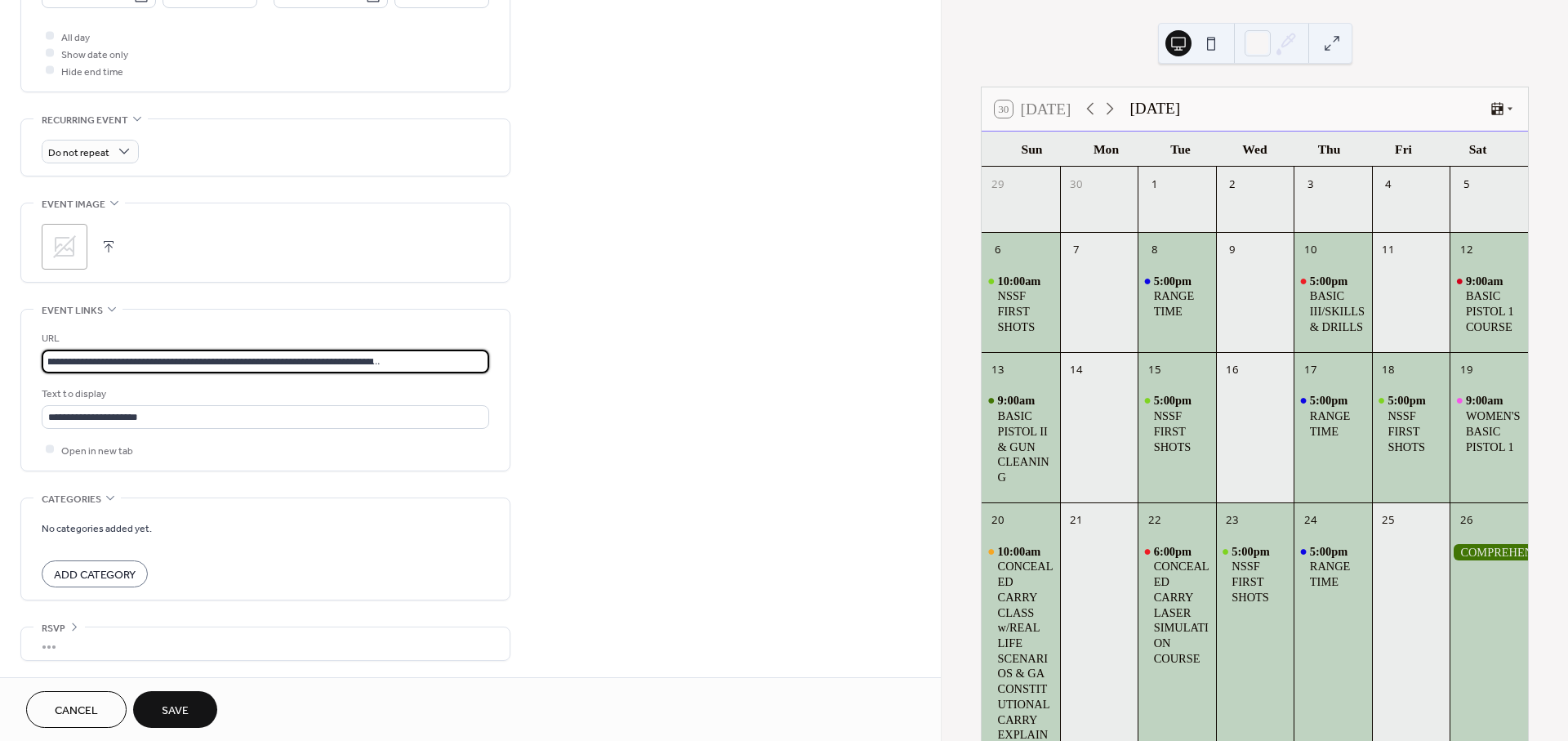 drag, startPoint x: 44, startPoint y: 359, endPoint x: 728, endPoint y: 478, distance: 694.2744 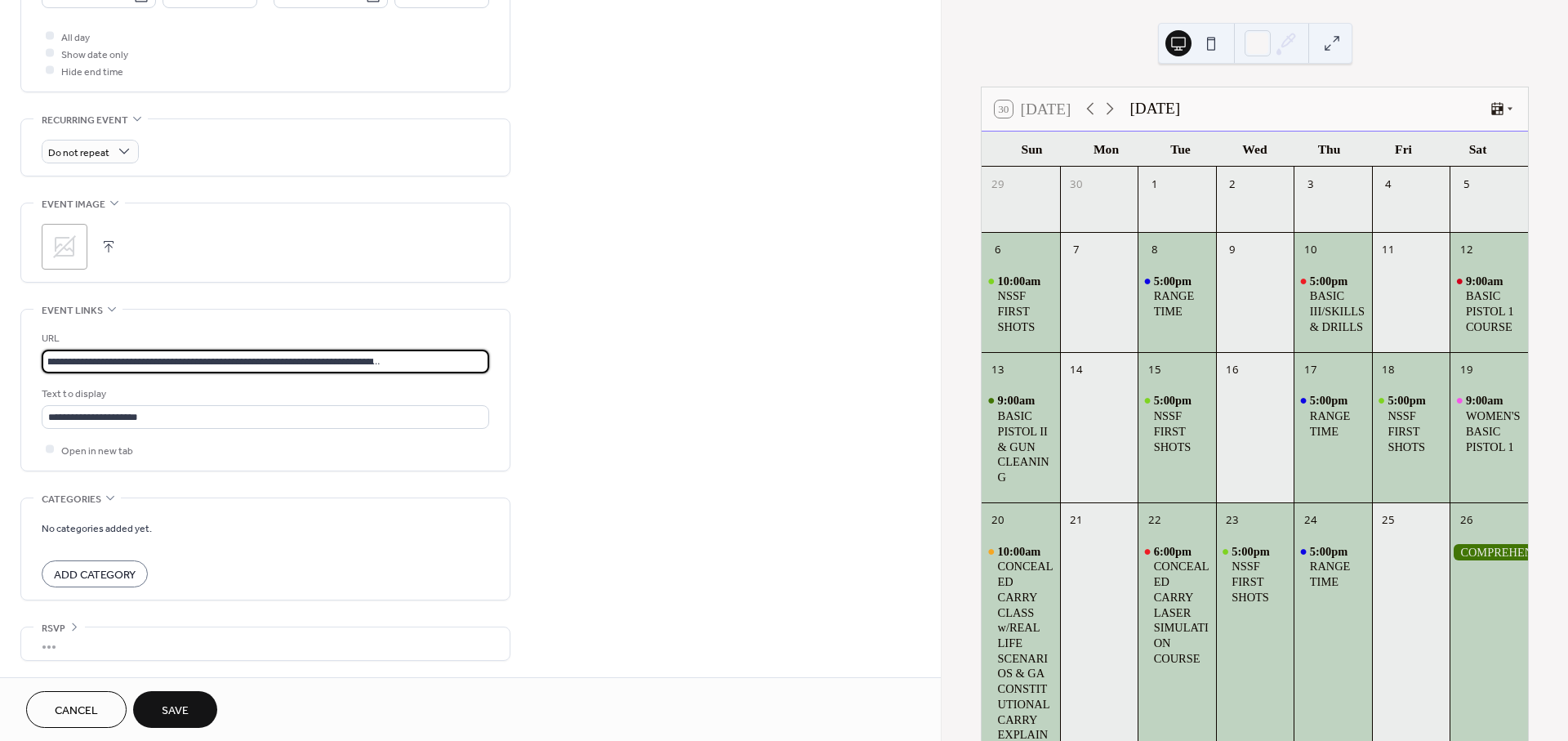 click on "**********" at bounding box center [470, 81] 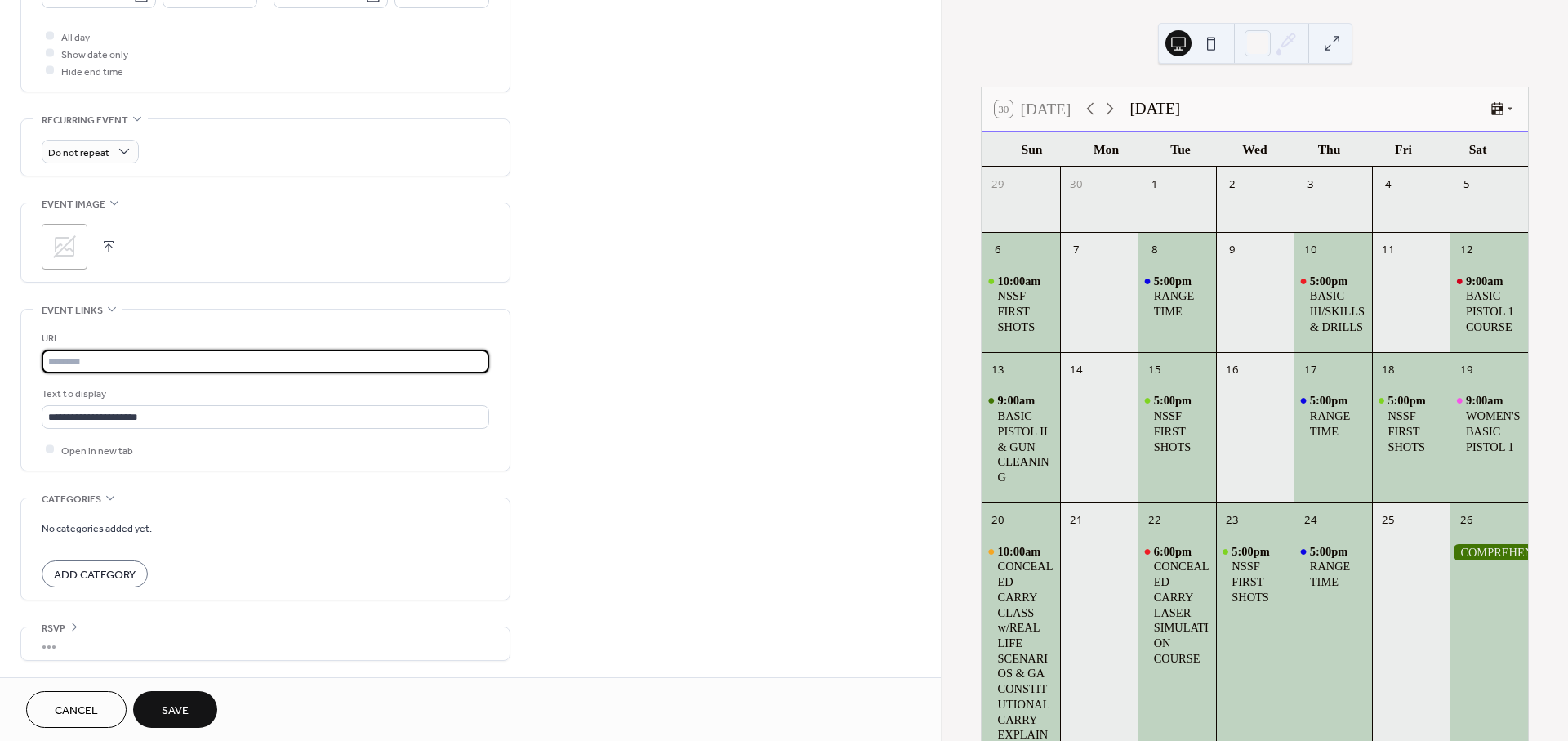 scroll, scrollTop: 0, scrollLeft: 0, axis: both 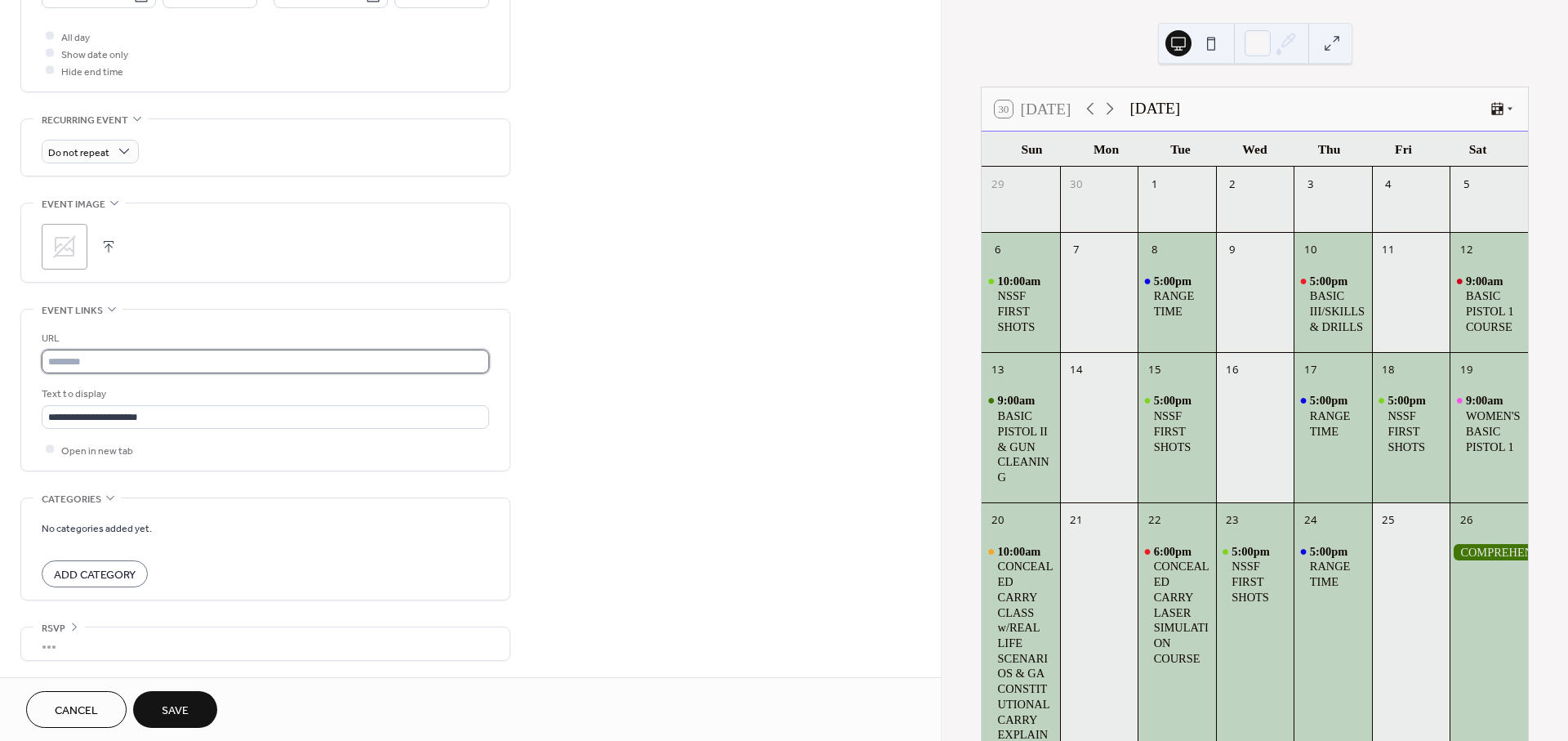 click at bounding box center (265, 361) 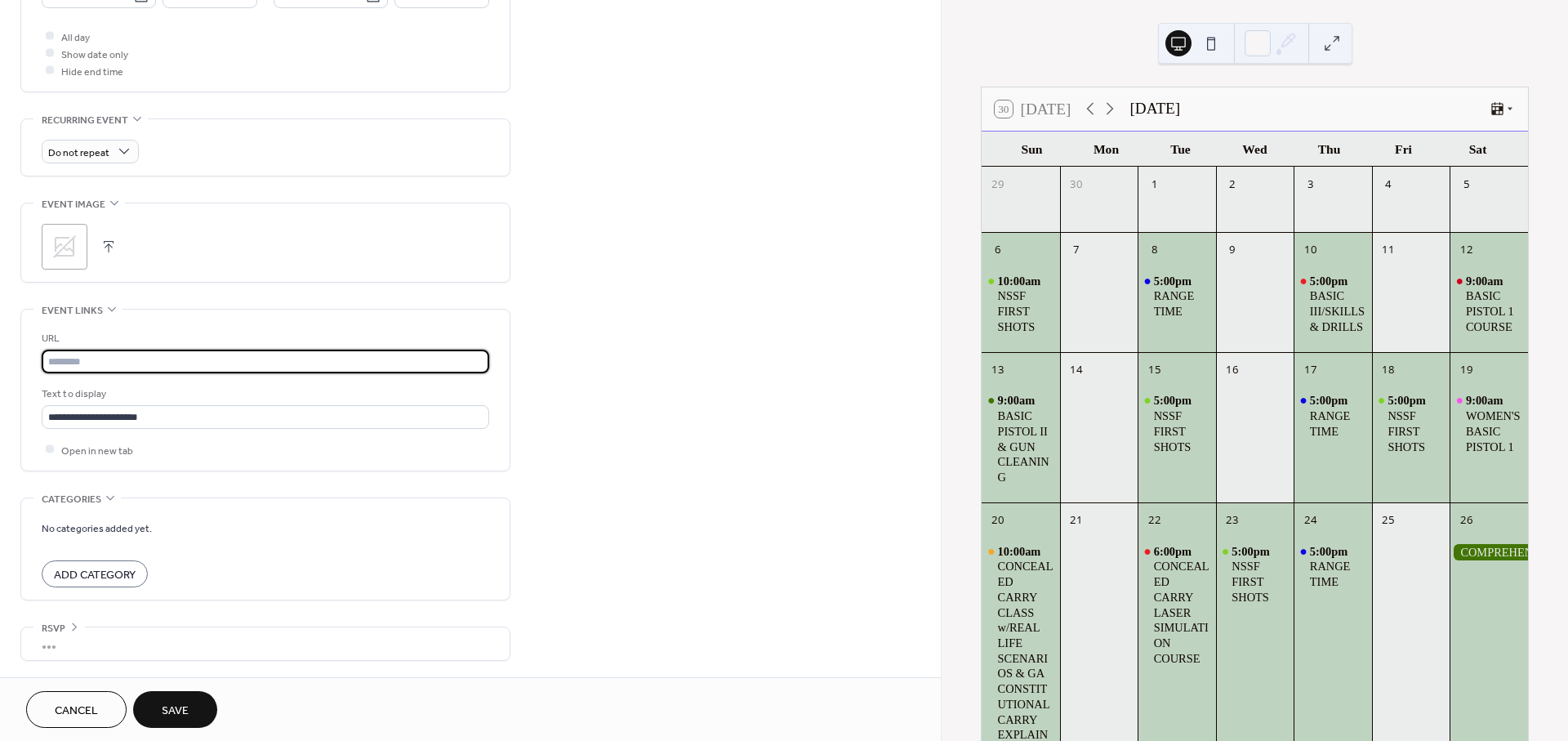 paste on "**********" 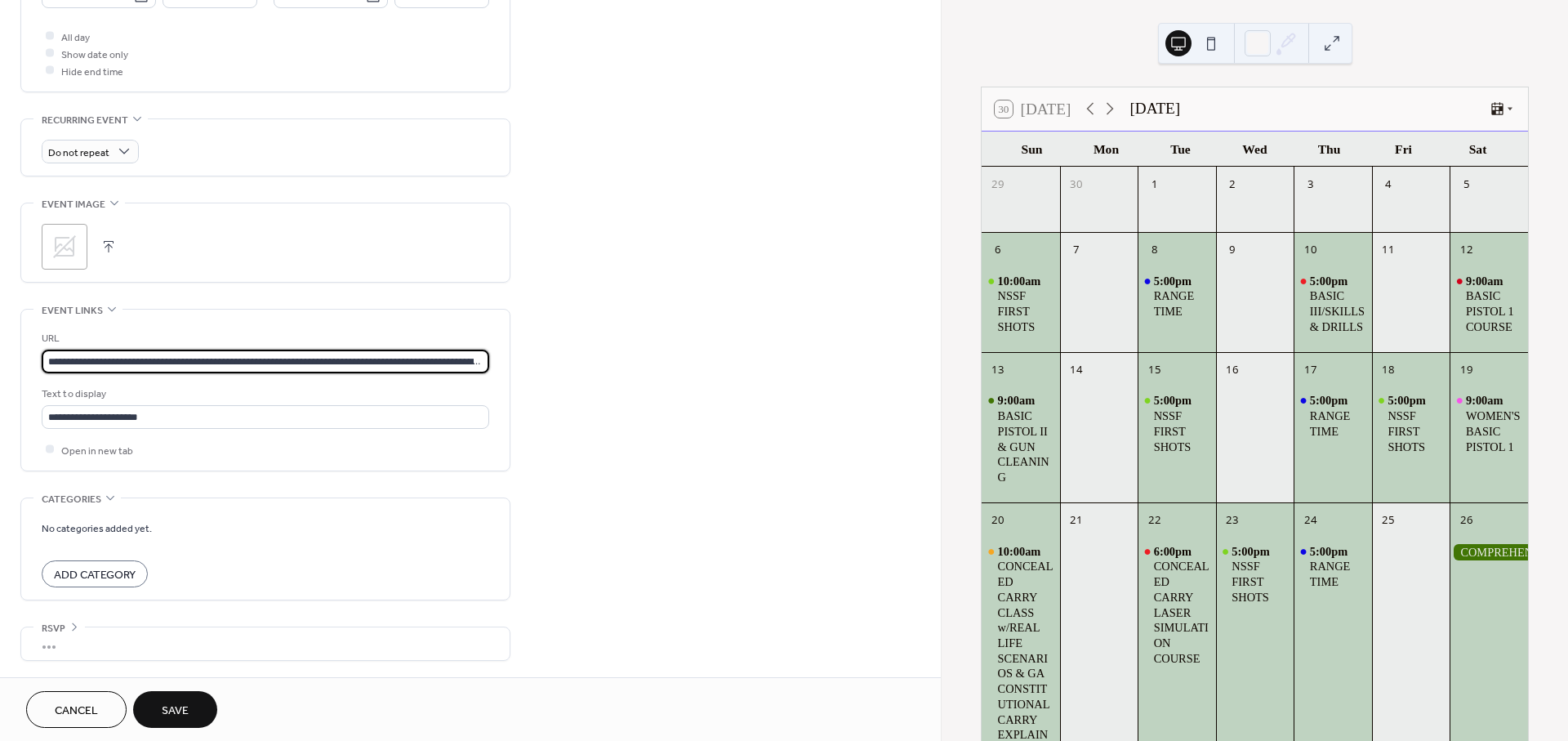 scroll, scrollTop: 0, scrollLeft: 167, axis: horizontal 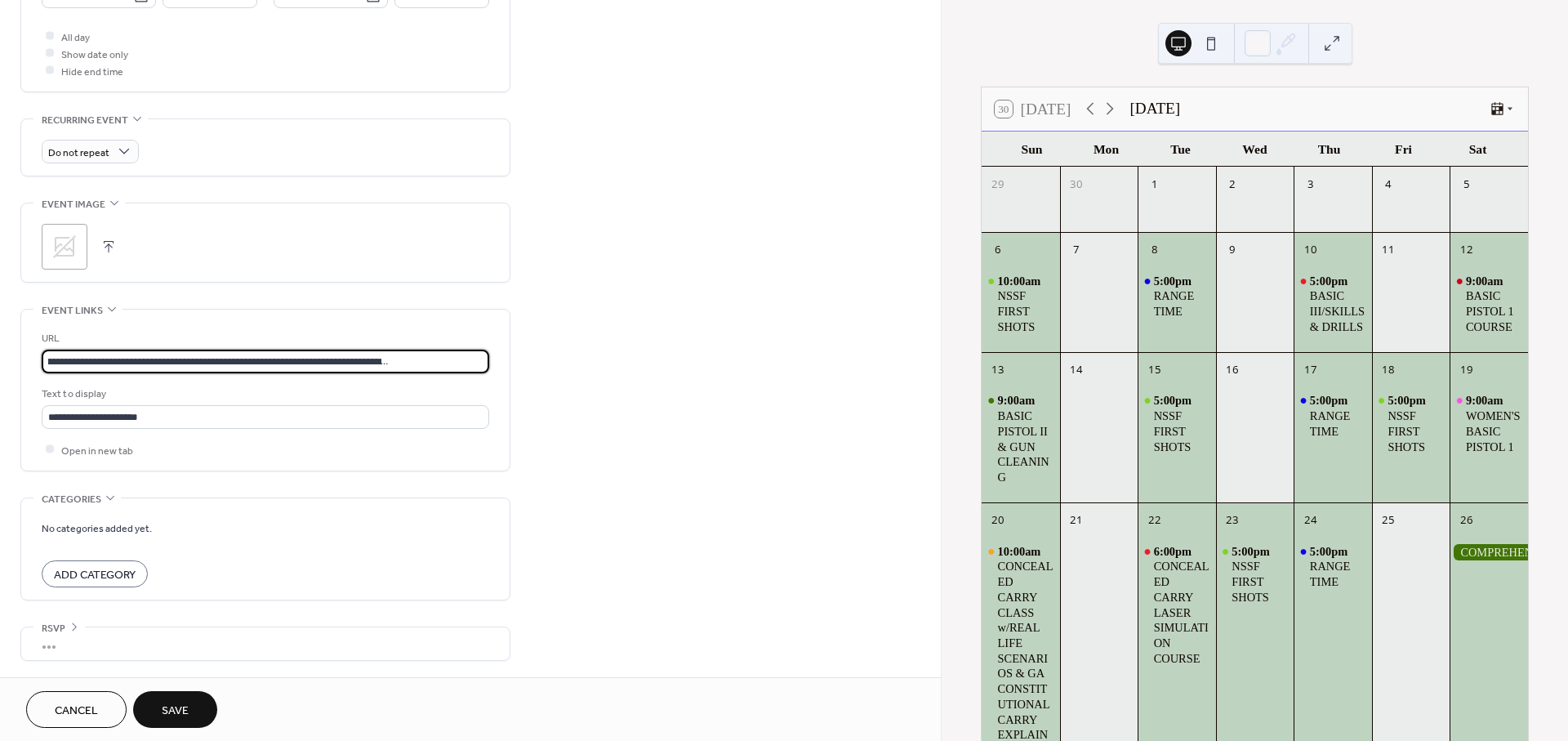 type on "**********" 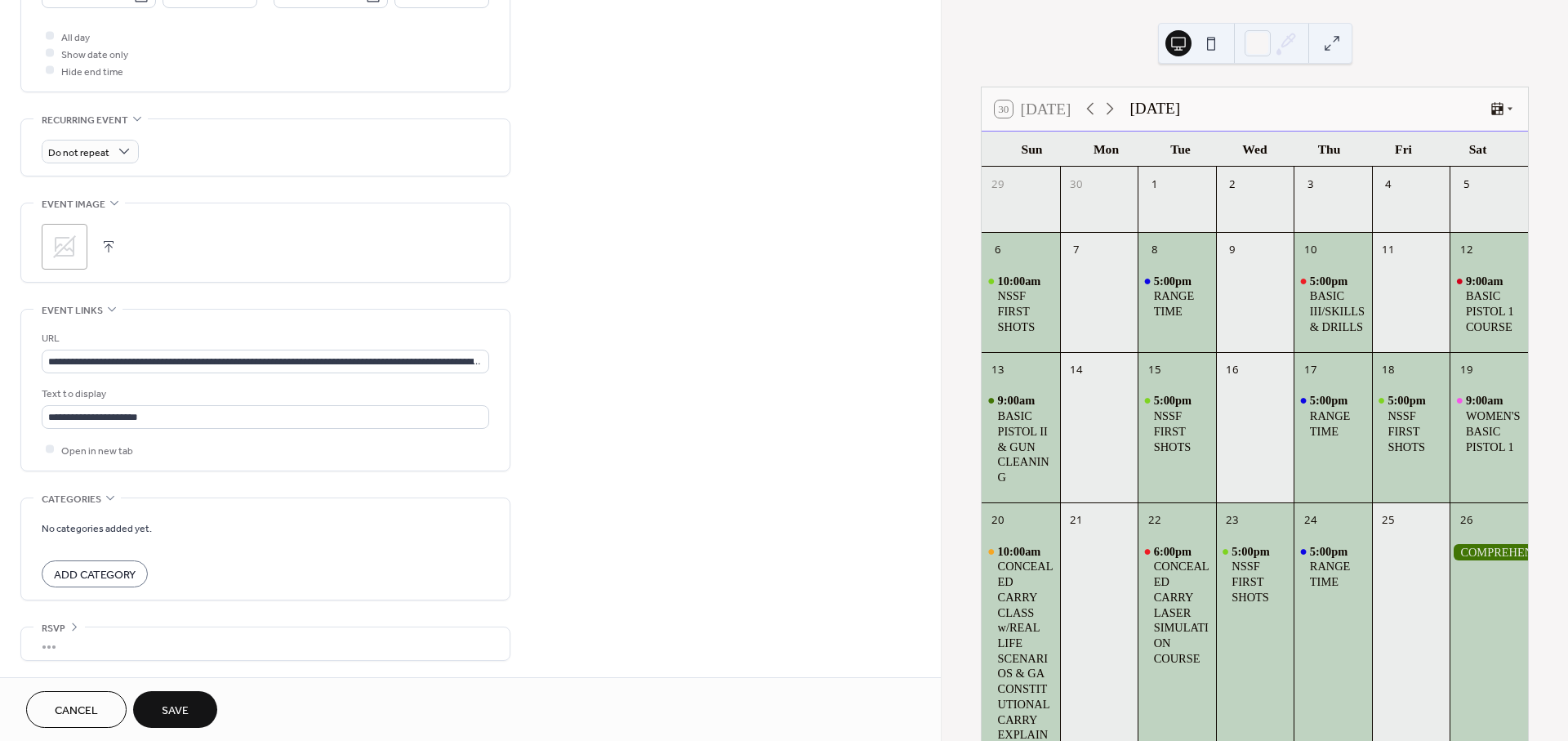 click on "Save" at bounding box center [175, 711] 